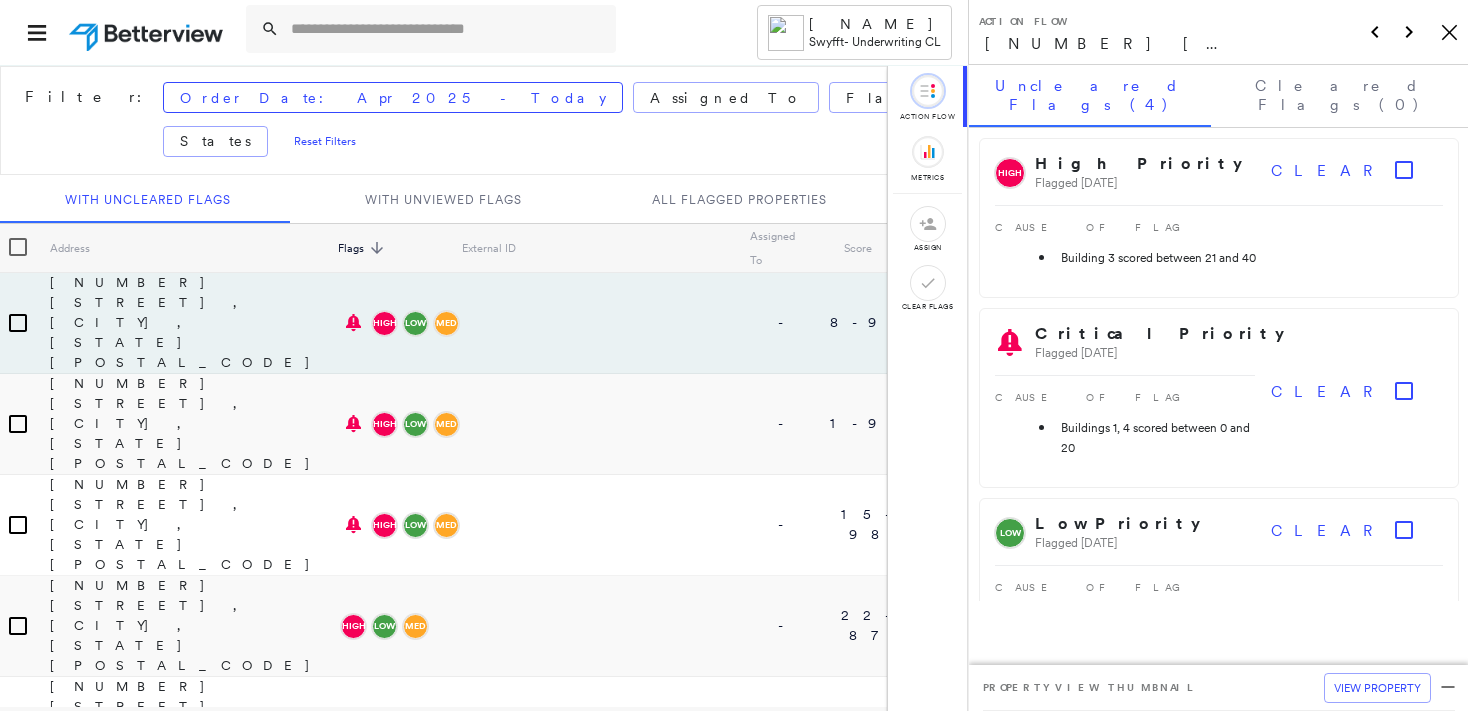 scroll, scrollTop: 0, scrollLeft: 0, axis: both 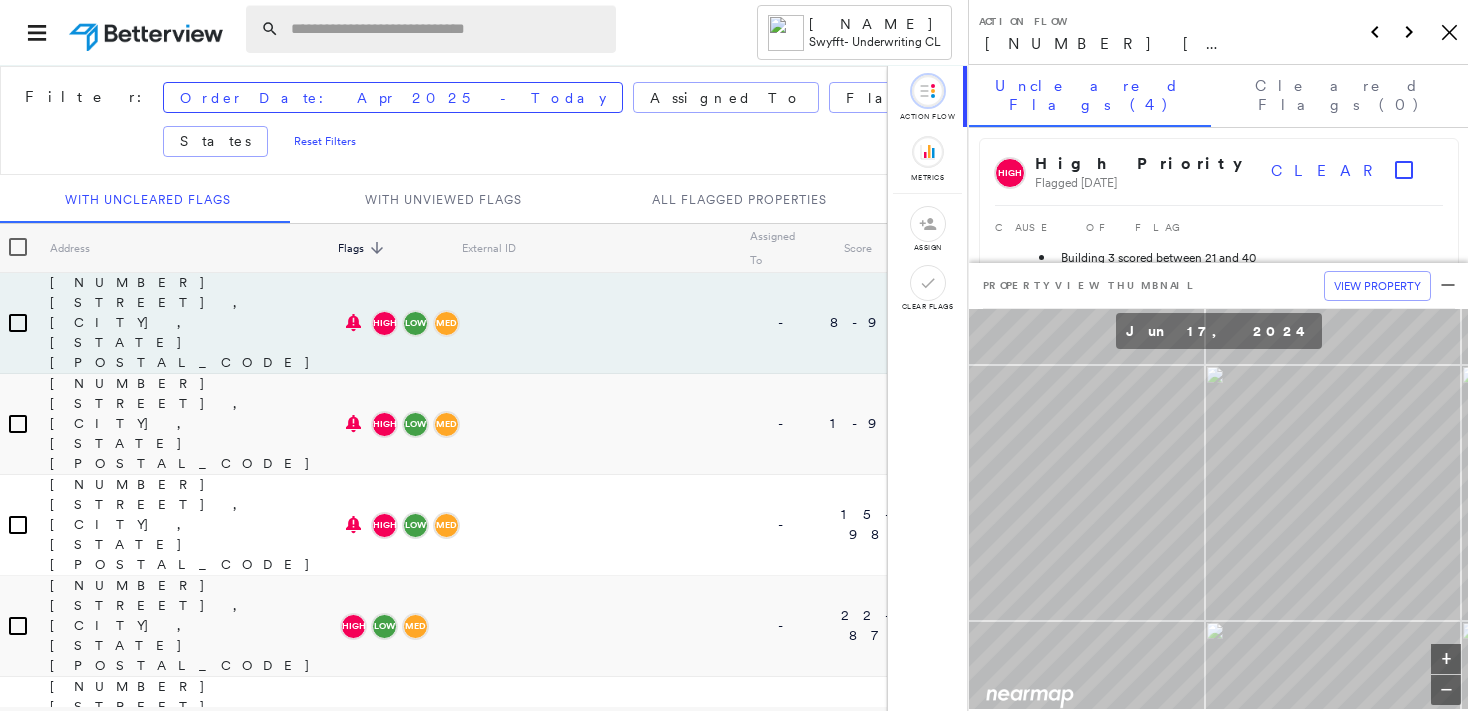 click at bounding box center (447, 29) 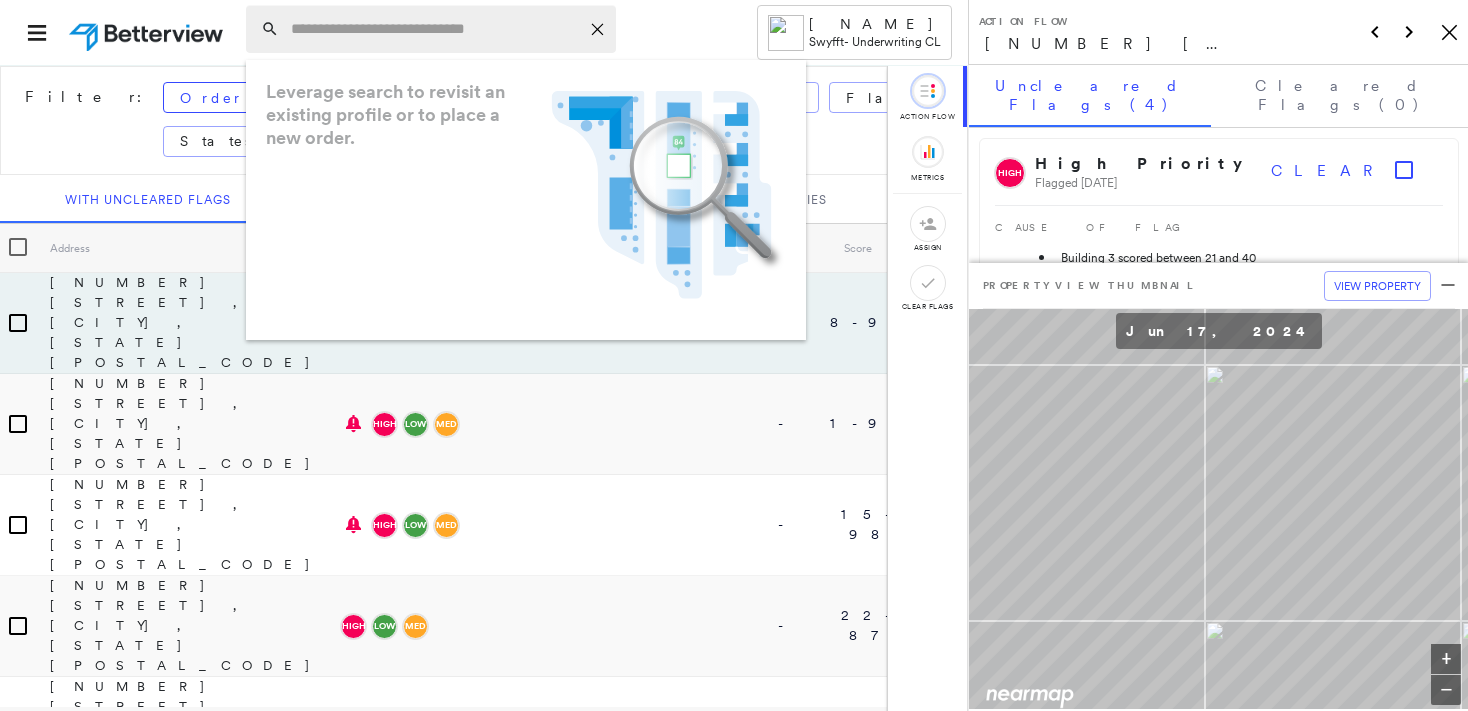 paste on "**********" 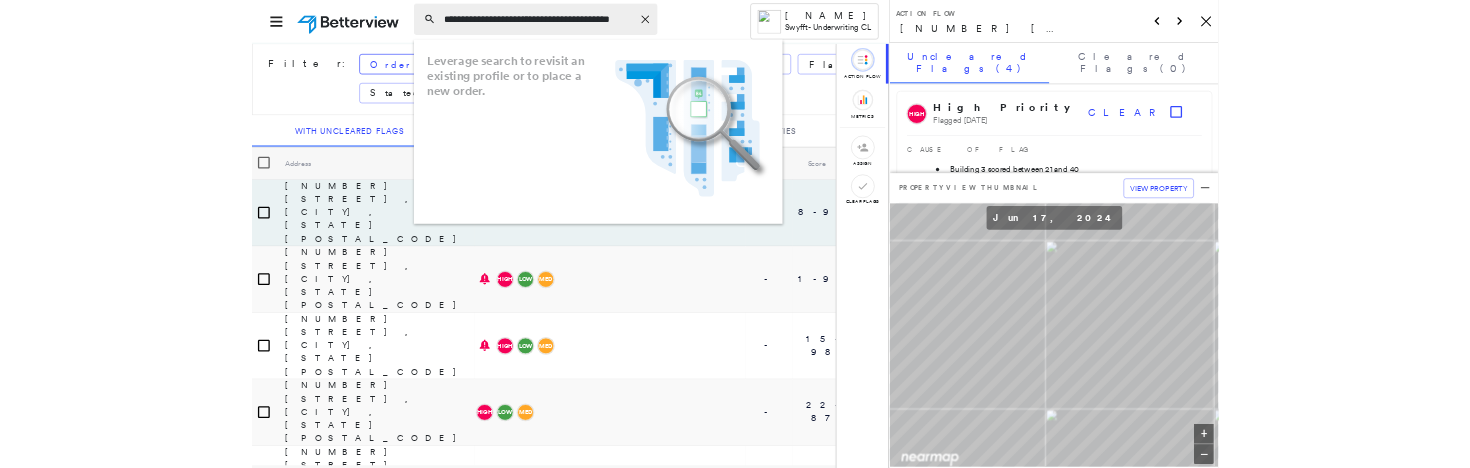 scroll, scrollTop: 0, scrollLeft: 14, axis: horizontal 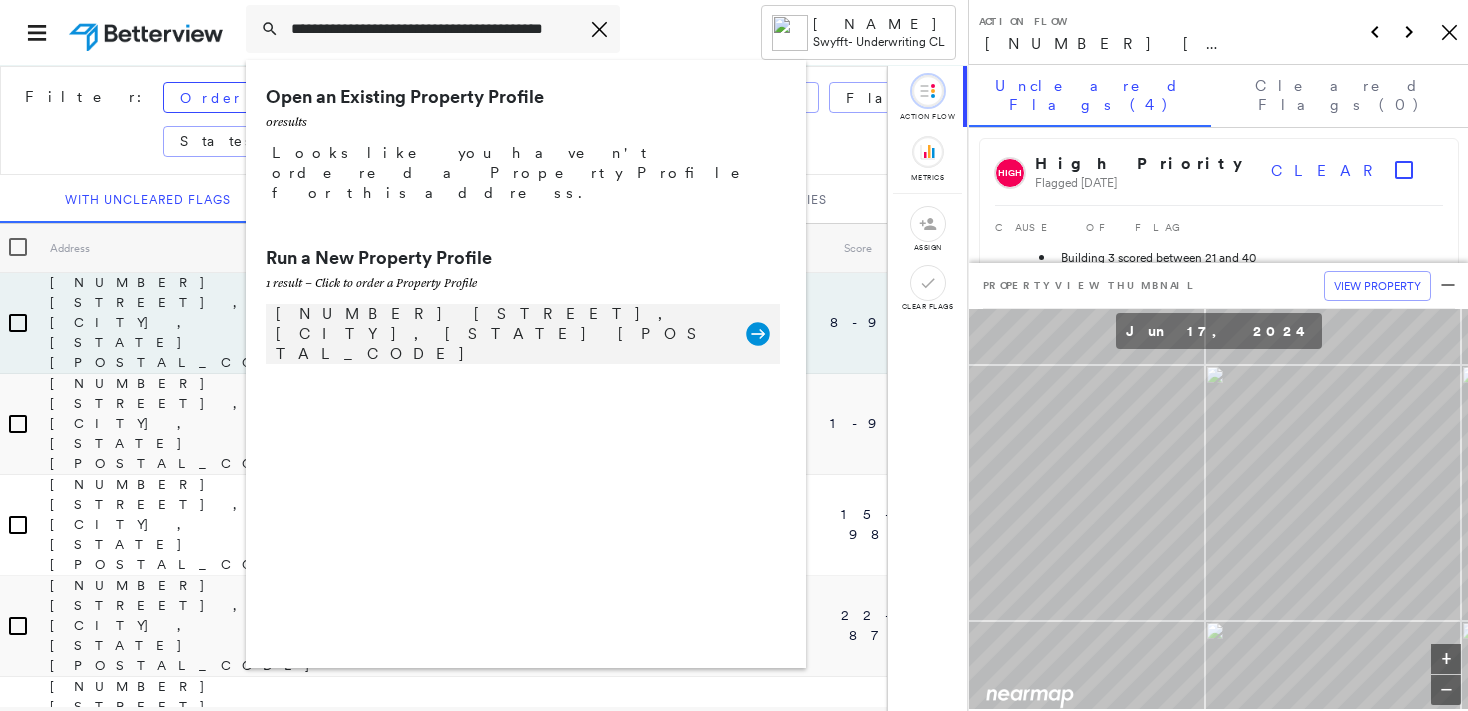 click on "11202 Morrison St, North Hollywood, CA 91601" at bounding box center (501, 334) 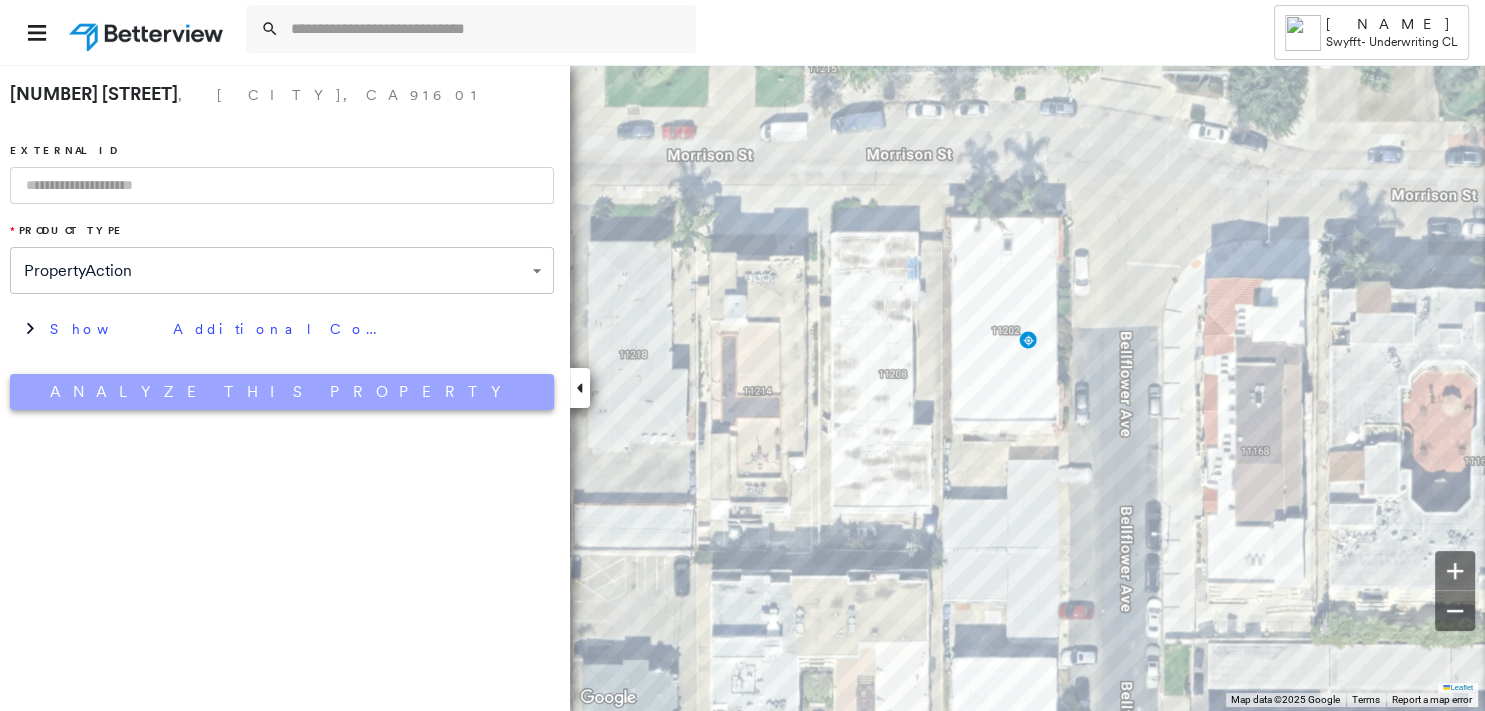 click on "Analyze This Property" at bounding box center (282, 392) 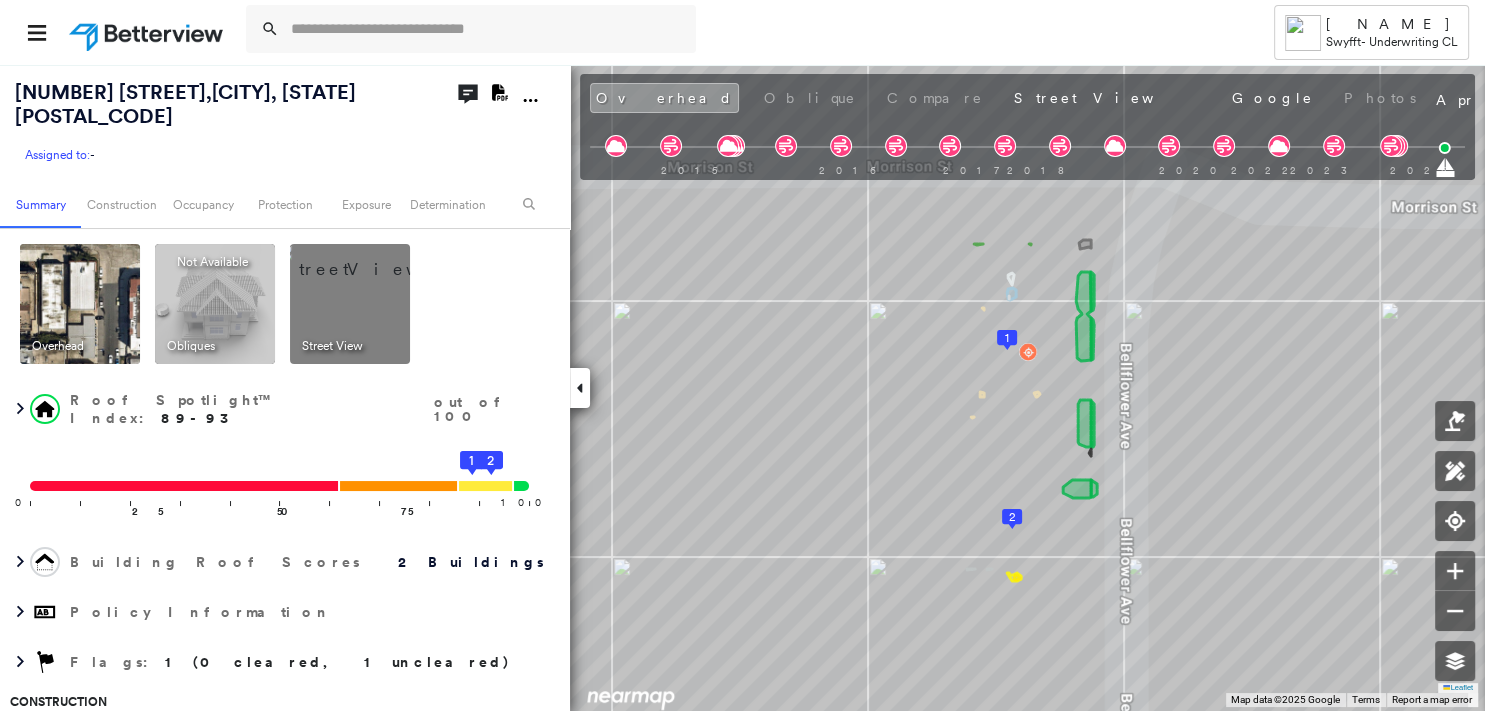 click on "Download PDF Report" 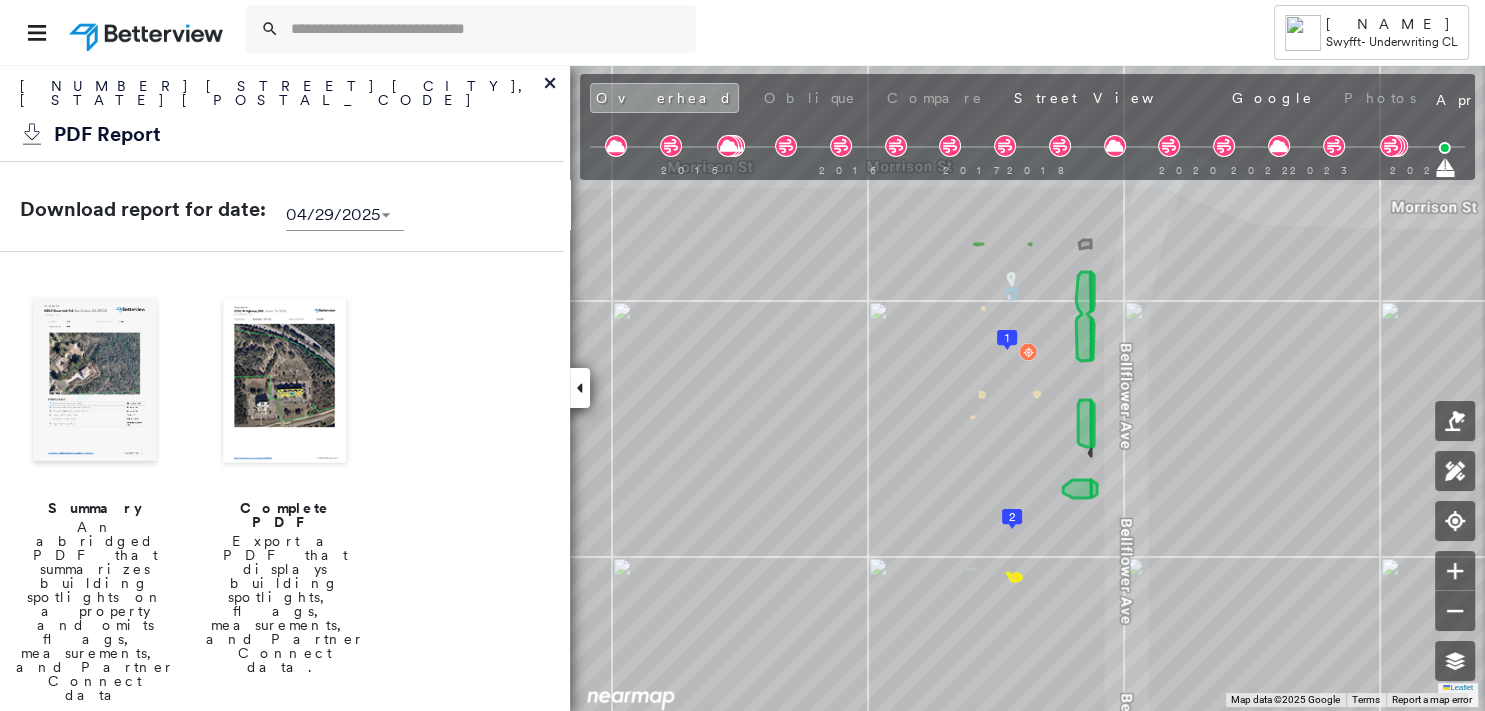click on "Summary An abridged PDF that summarizes building spotlights on a property and omits flags, measurements, and Partner Connect data" at bounding box center [95, 497] 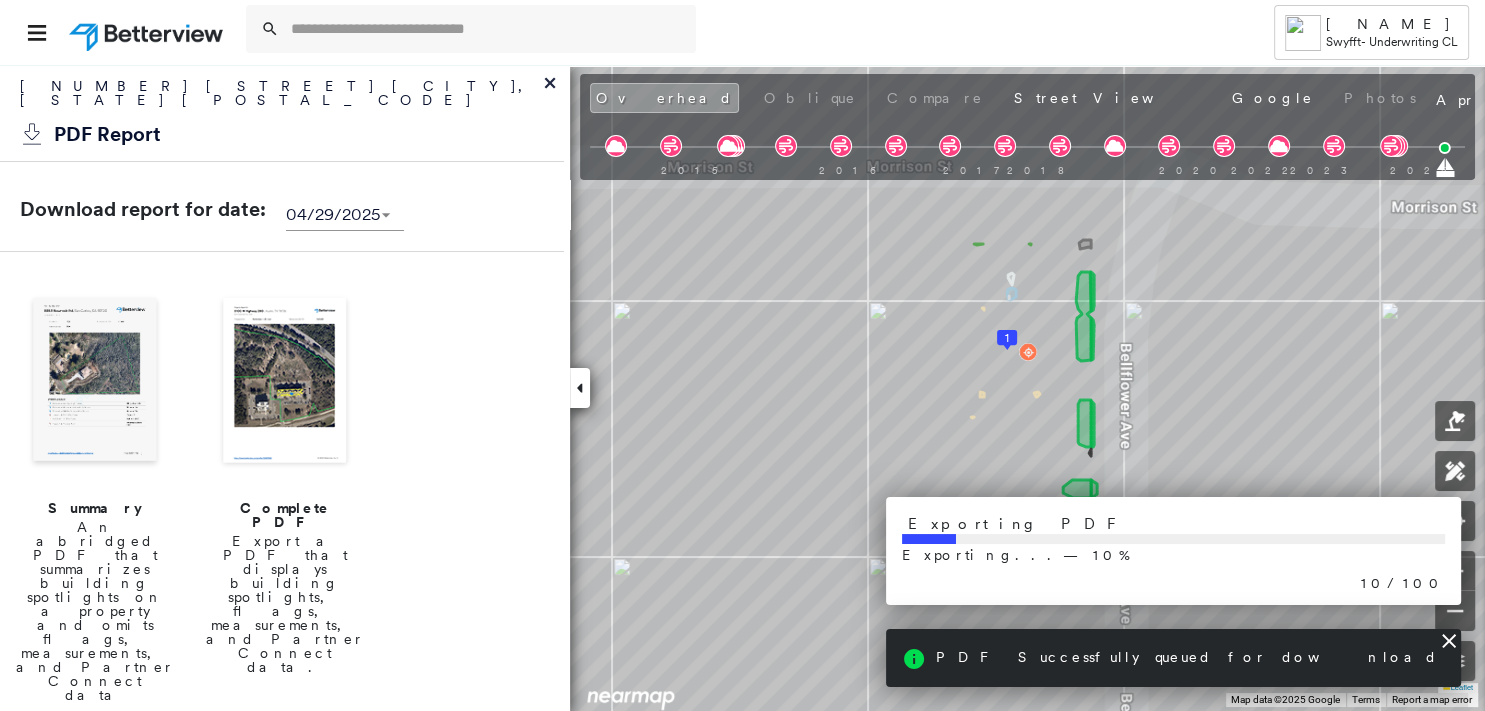 click at bounding box center (95, 382) 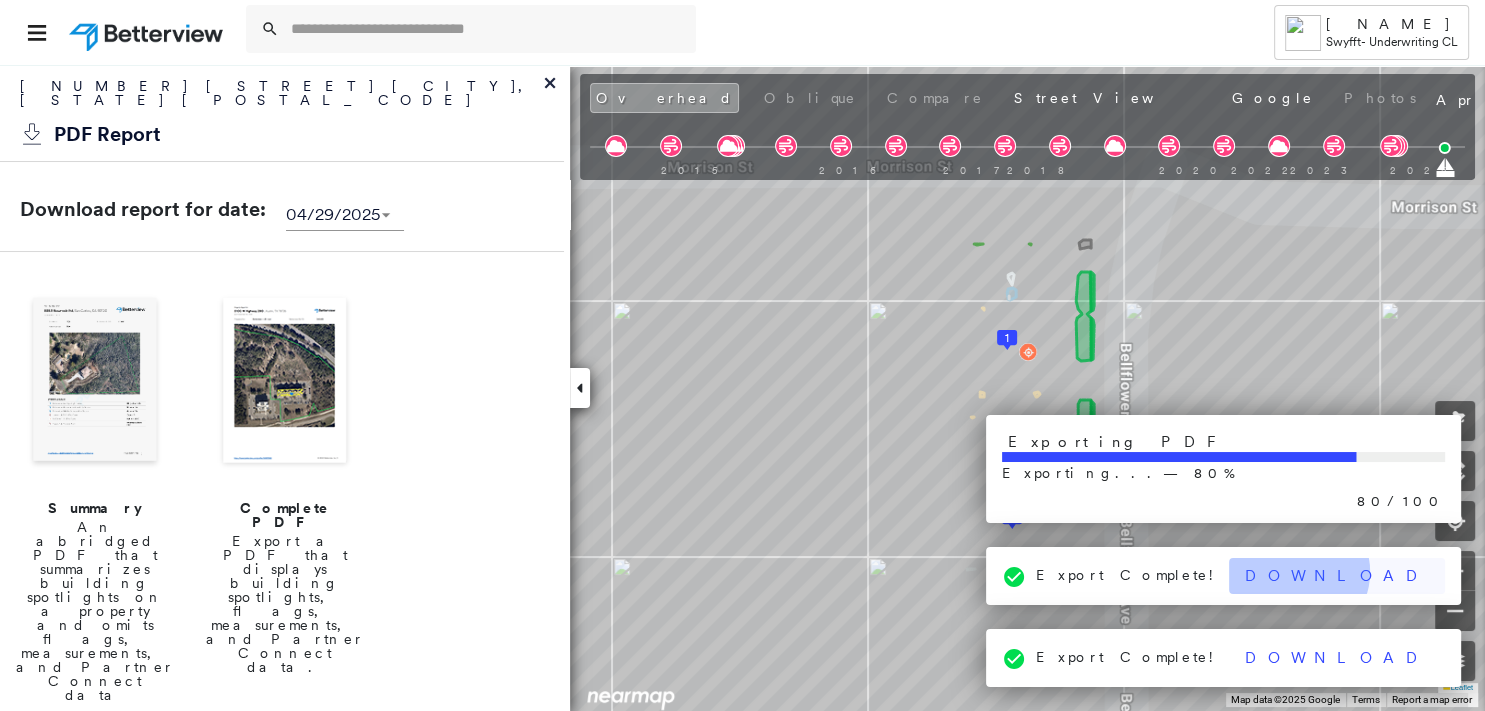 click on "Download" at bounding box center (1337, 576) 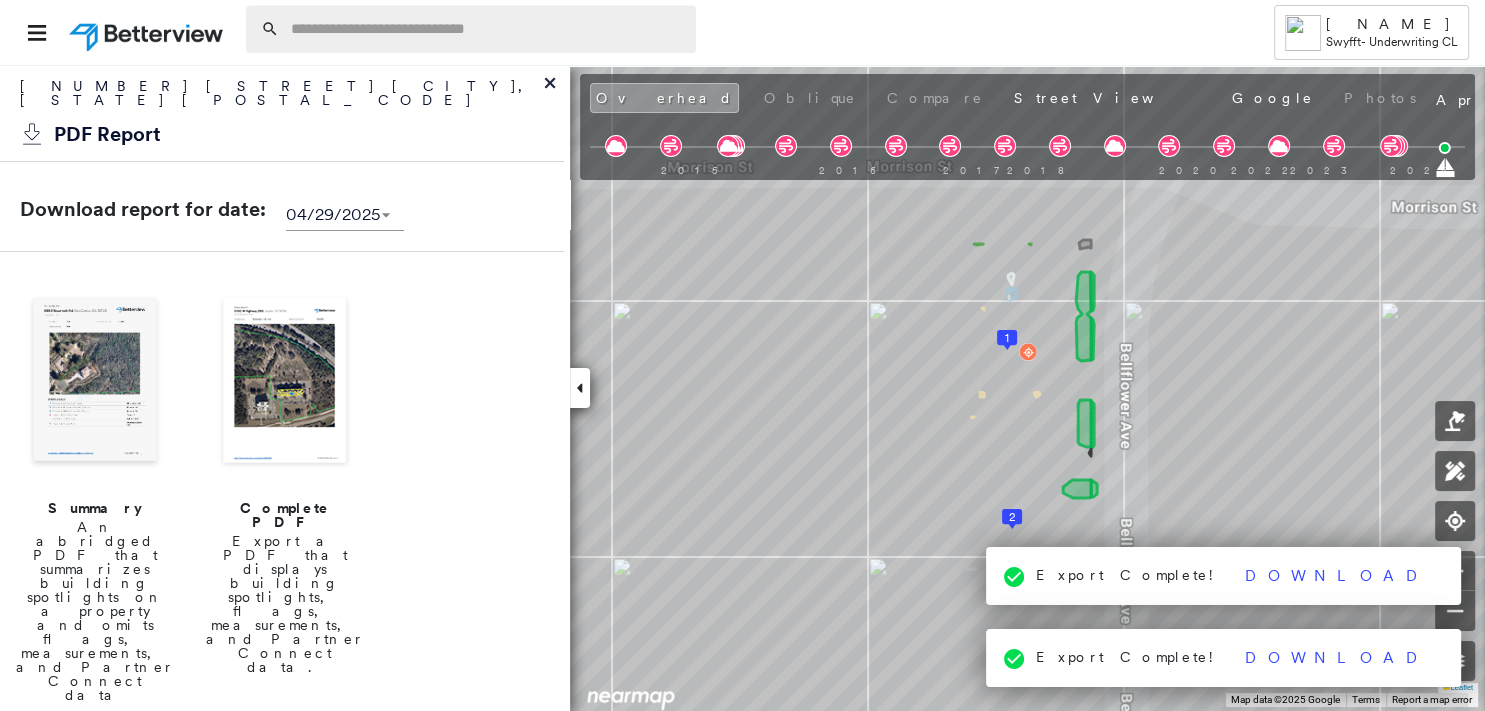 click at bounding box center (487, 29) 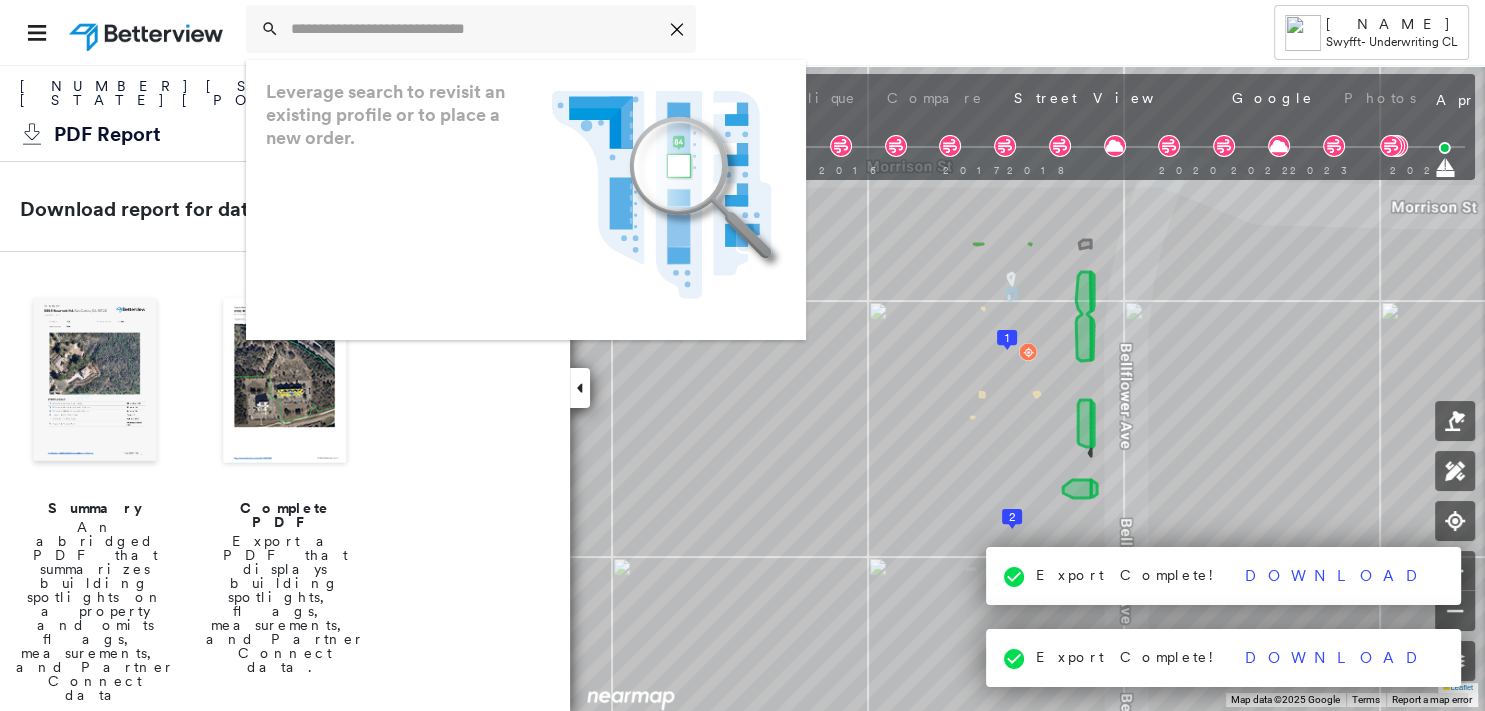 paste on "**********" 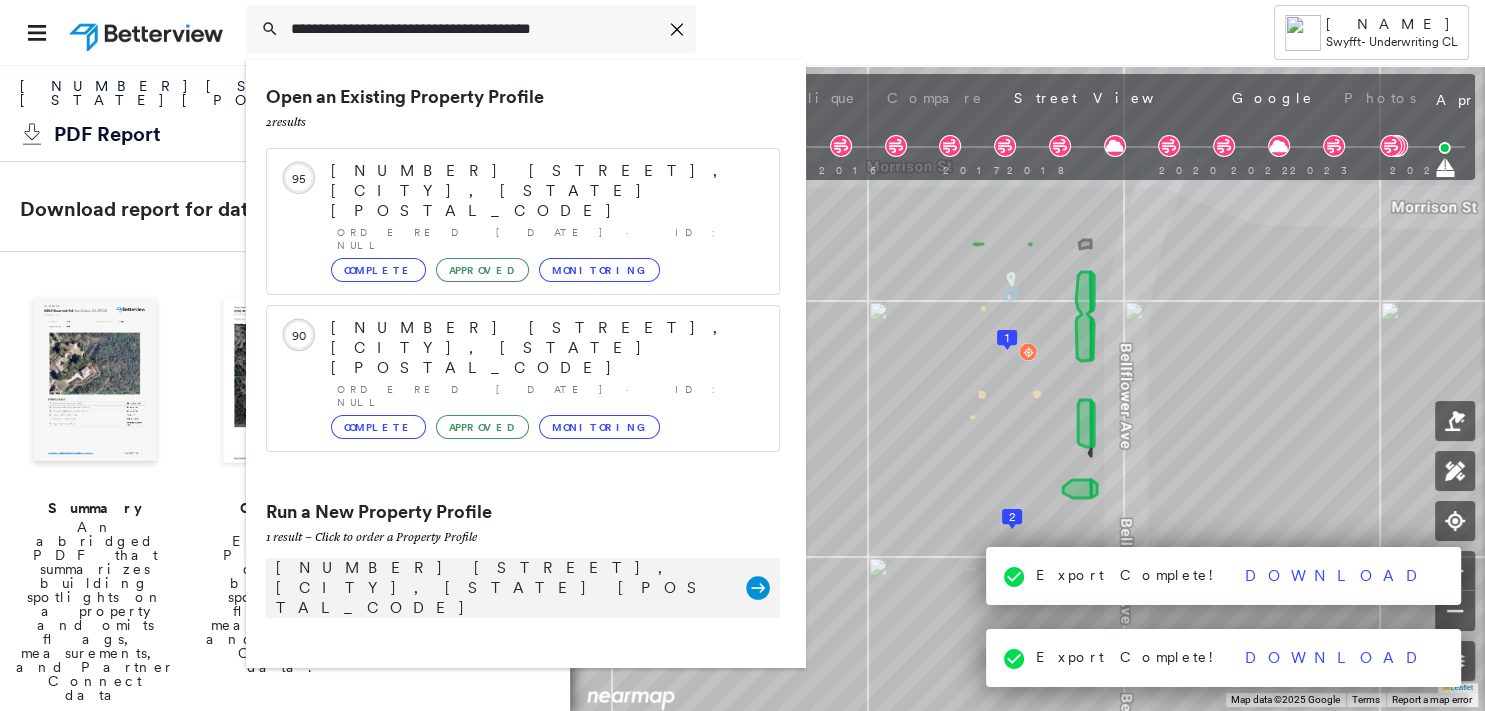 type on "**********" 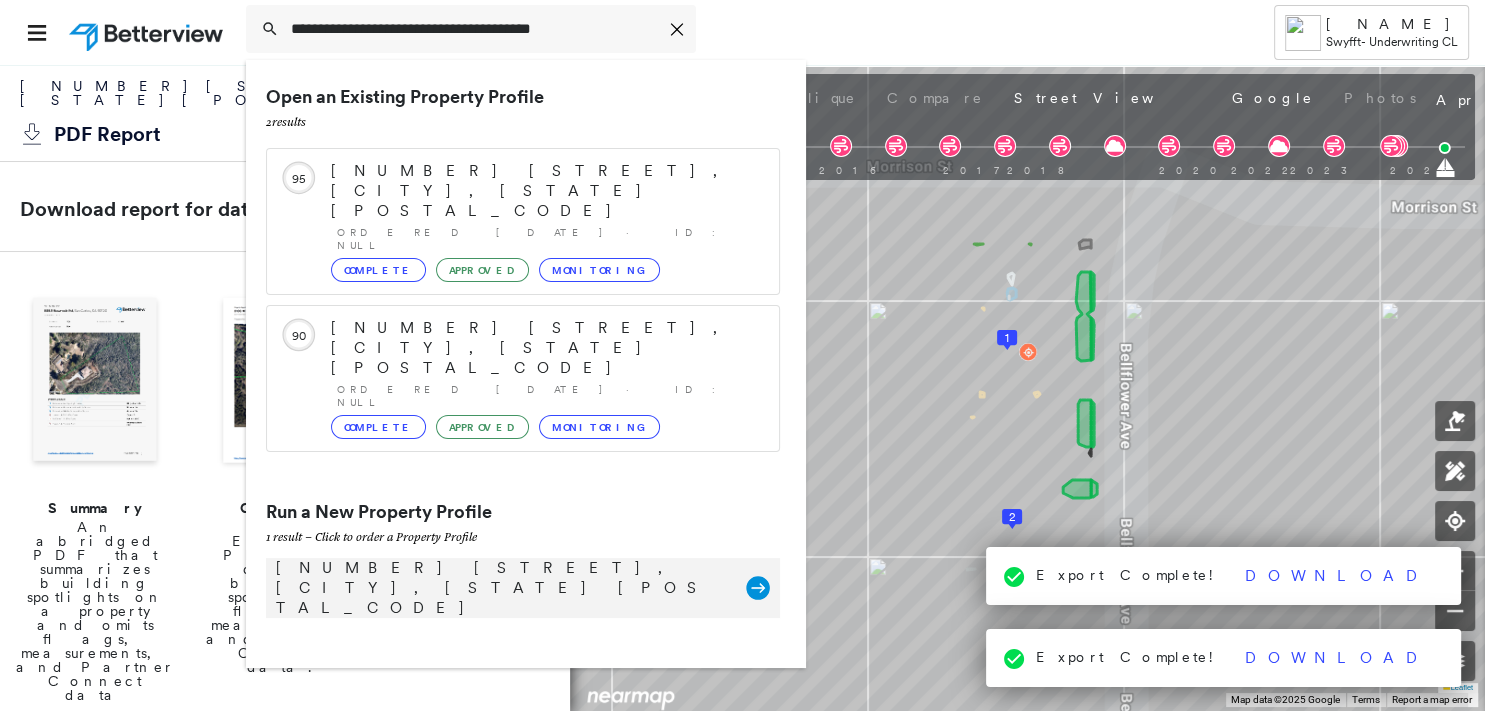 click on "11201 Huston St, North Hollywood, CA 91601" at bounding box center (501, 588) 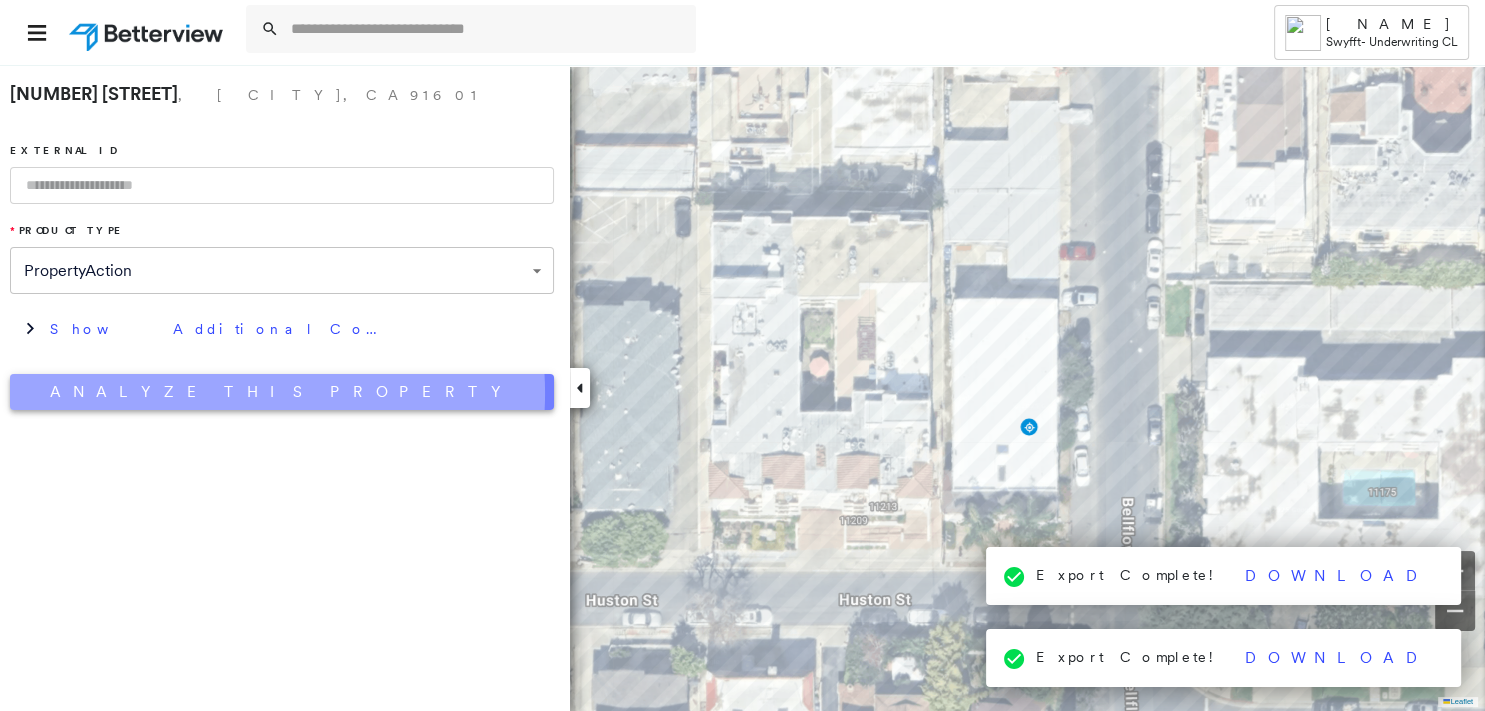 click on "Analyze This Property" at bounding box center (282, 392) 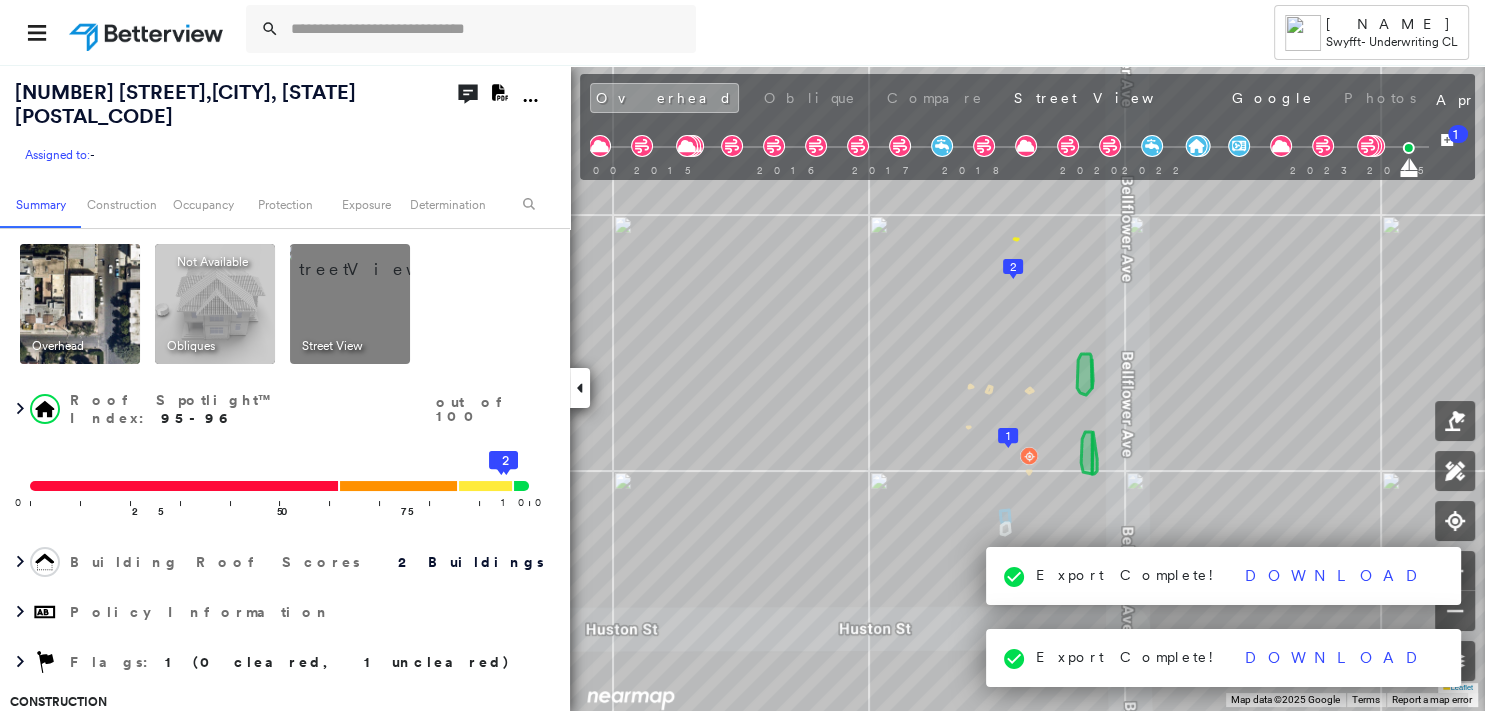 click on "Download PDF Report" 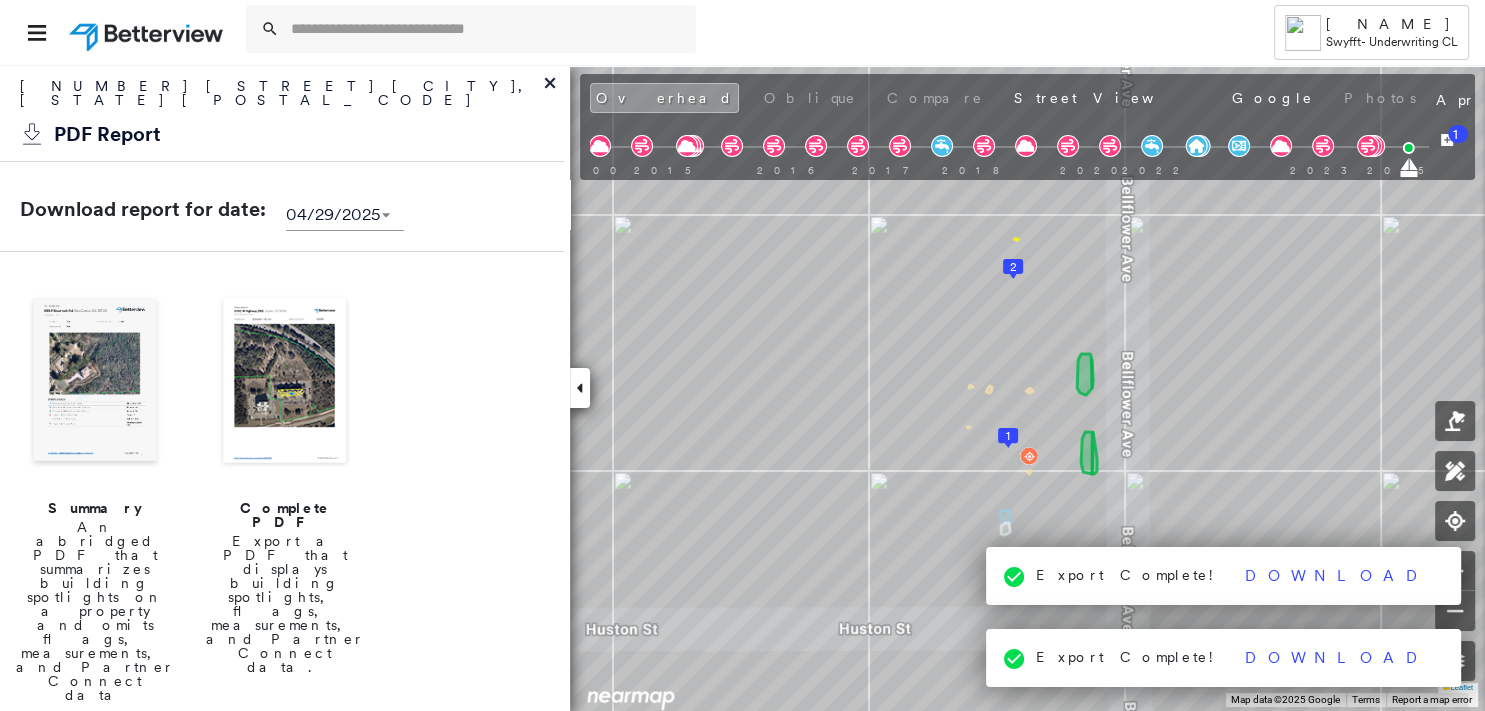 click at bounding box center (95, 382) 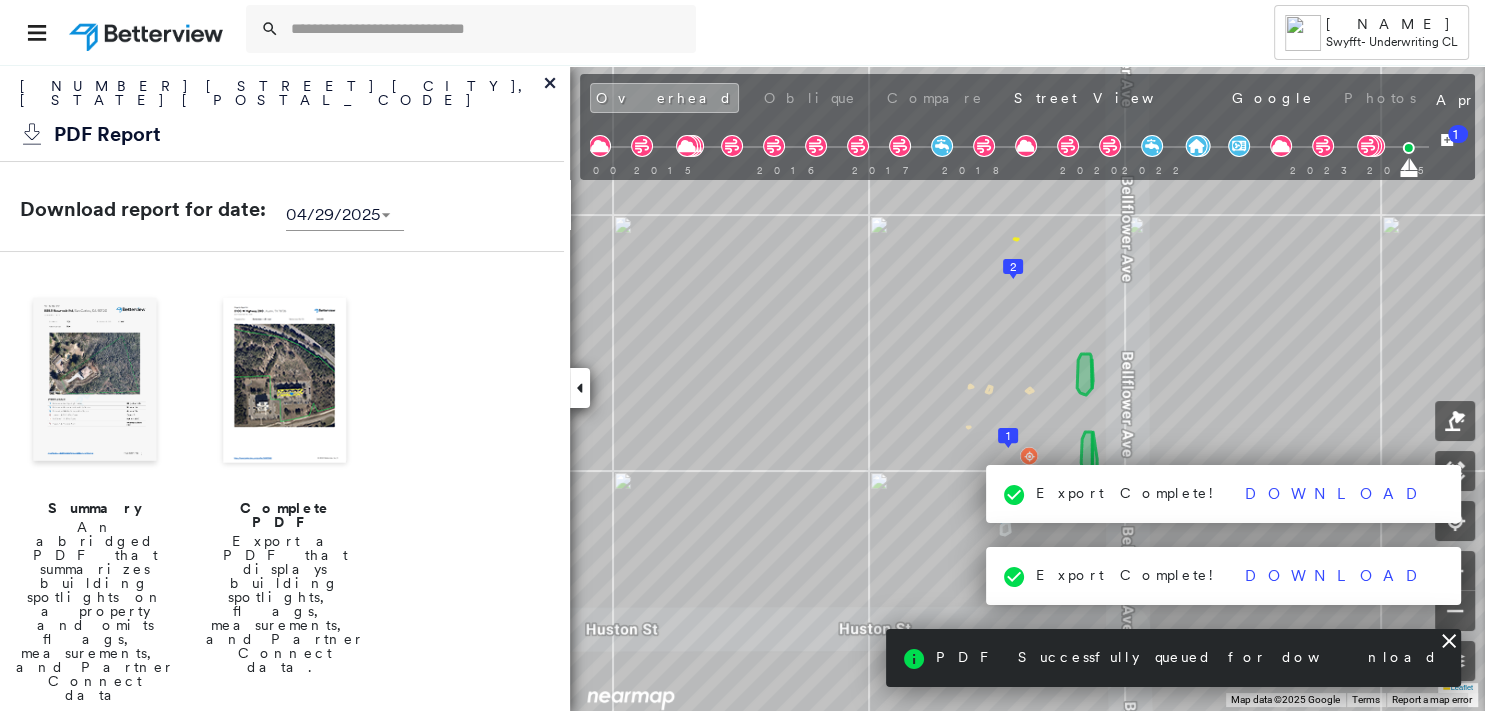 click at bounding box center (95, 382) 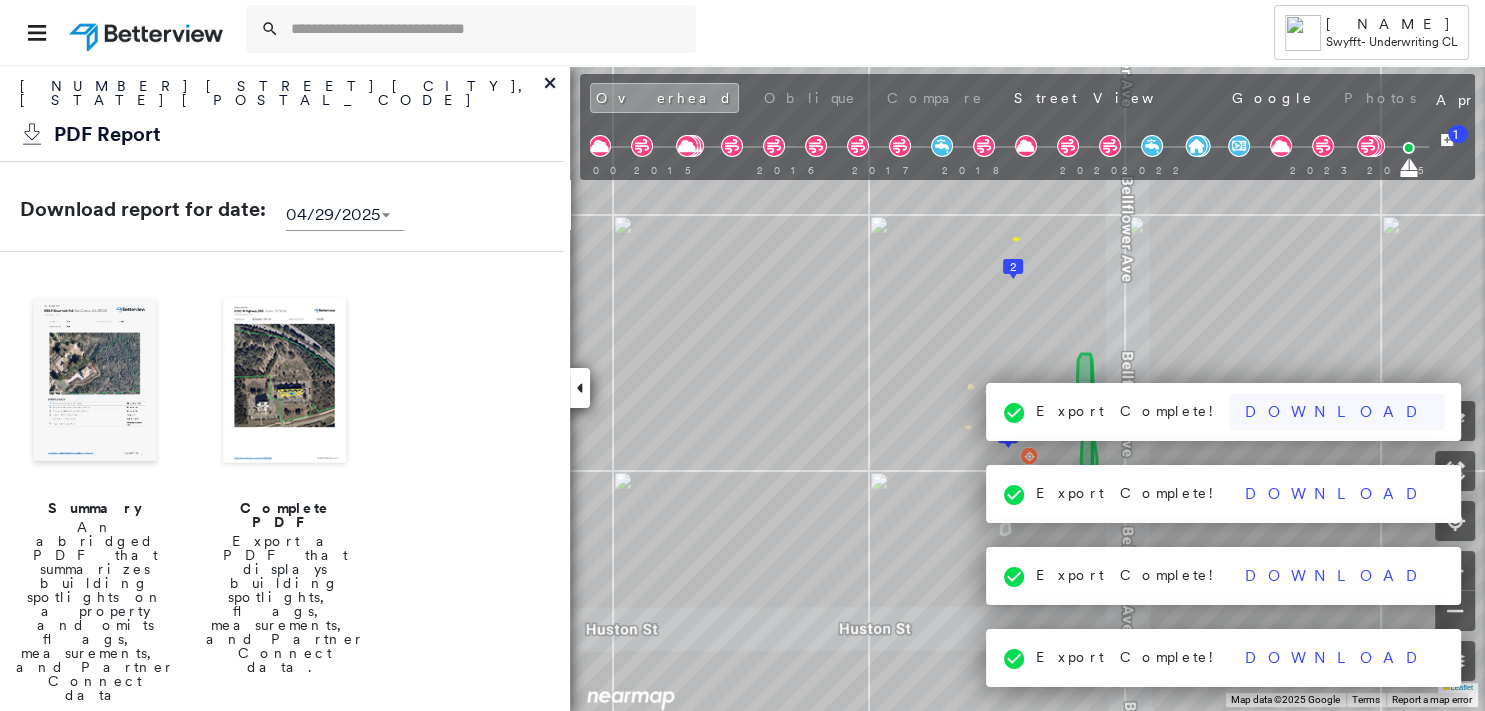 click on "Suzanne Slavin Swyfft  -   Underwriting CL 11201  Huston St ,  North Hollywood, CA 91601 Assigned to:  - Assigned to:  - Assigned to:  - Open Comments Download PDF Report Summary Construction Occupancy Protection Exposure Determination Overhead Obliques Not Available ; Street View Roof Spotlight™ Index :  95-96 out of 100 0 100 25 50 75 1 2 Building Roof Scores 2 Buildings Policy Information Flags :  1 (0 cleared, 1 uncleared) Construction Roof Spotlights :  Staining, Skylight, Vent, Roof Equipment Property Features :  Car Roof Size & Shape :  2 buildings  Assessor and MLS Details BuildZoom - Building Permit Data and Analysis Occupancy Ownership Place Detail Protection Exposure FEMA Risk Index Wind Additional Perils Tree Fall Risk:  Present   Determination Flags :  1 (0 cleared, 1 uncleared) Uncleared Flags (1) Cleared Flags  (0) LOW Low Priority Flagged 07/12/25 Clear Action Taken New Entry History Quote/New Business Terms & Conditions Added ACV Endorsement Added Cosmetic Endorsement General Save Renewal" at bounding box center (742, 355) 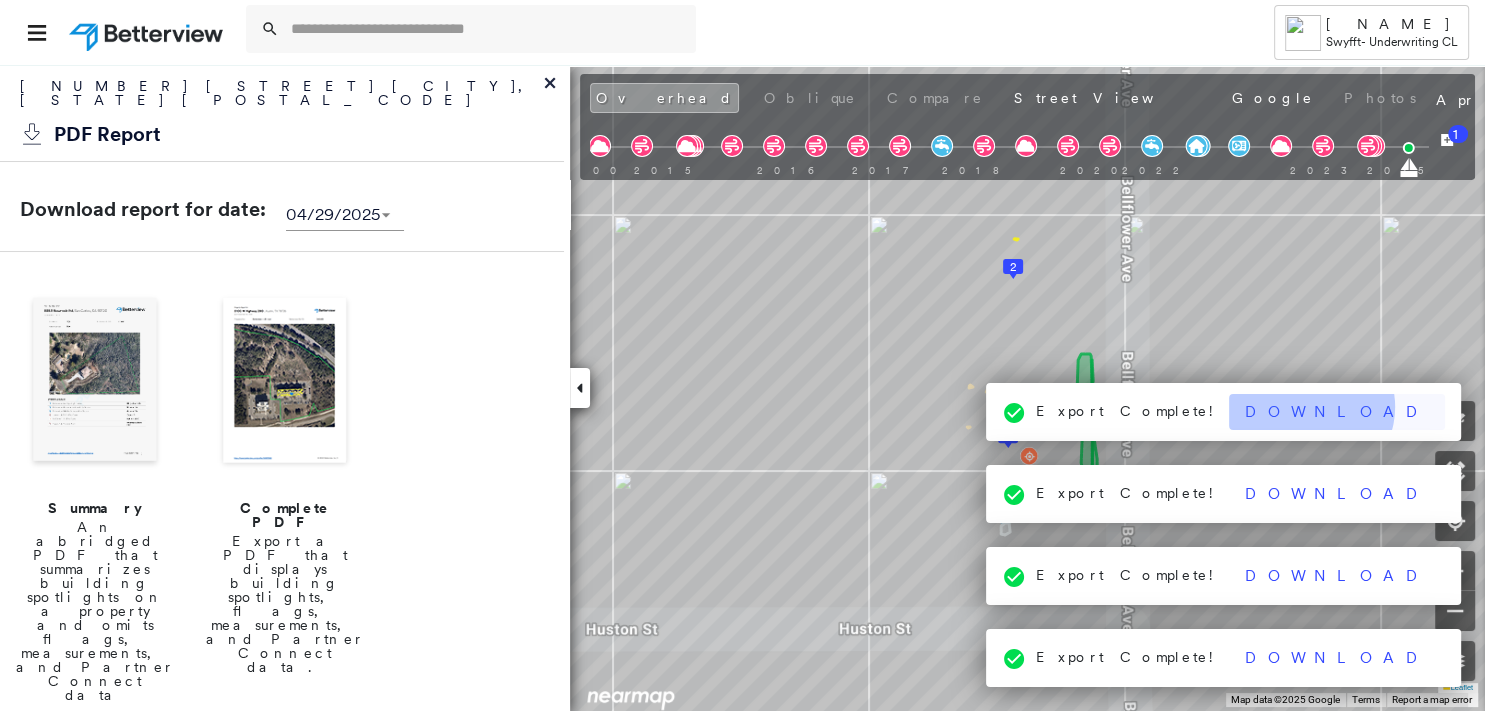 click on "Download" at bounding box center [1337, 412] 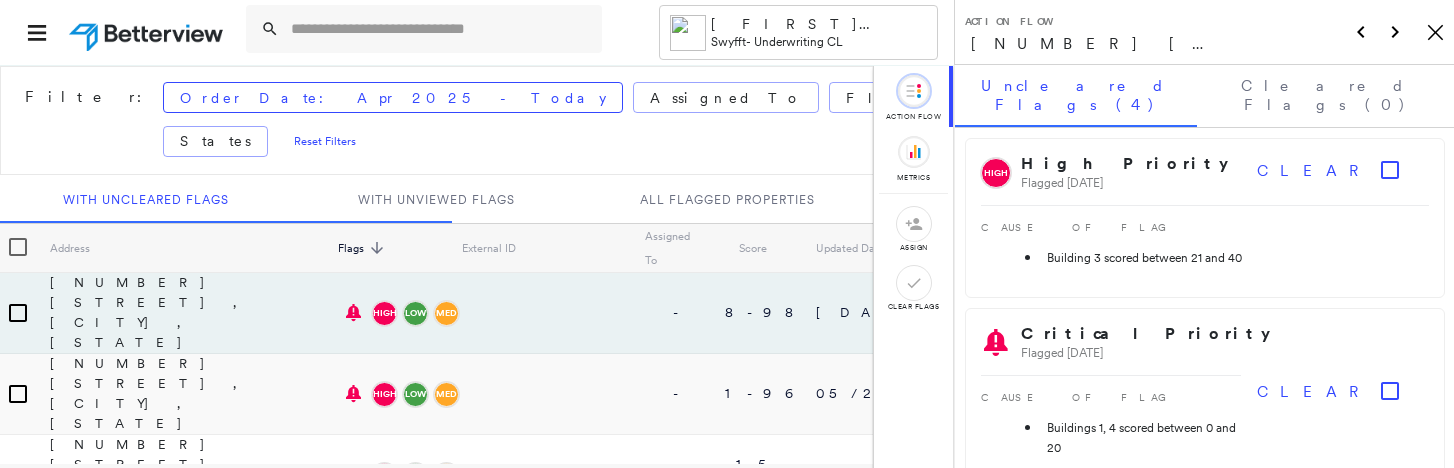 scroll, scrollTop: 0, scrollLeft: 0, axis: both 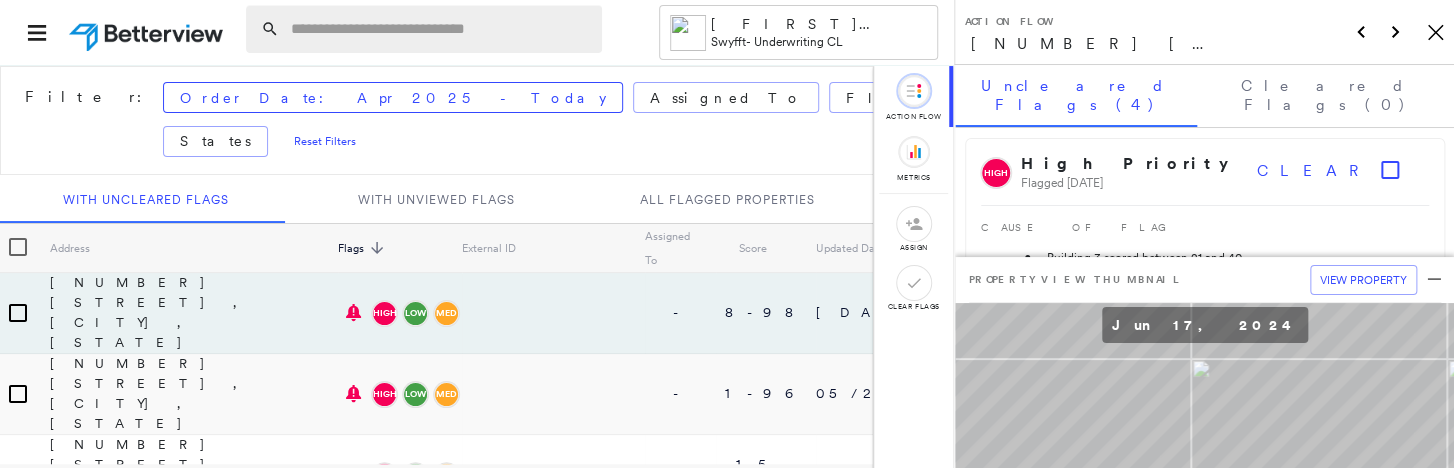 click at bounding box center (440, 29) 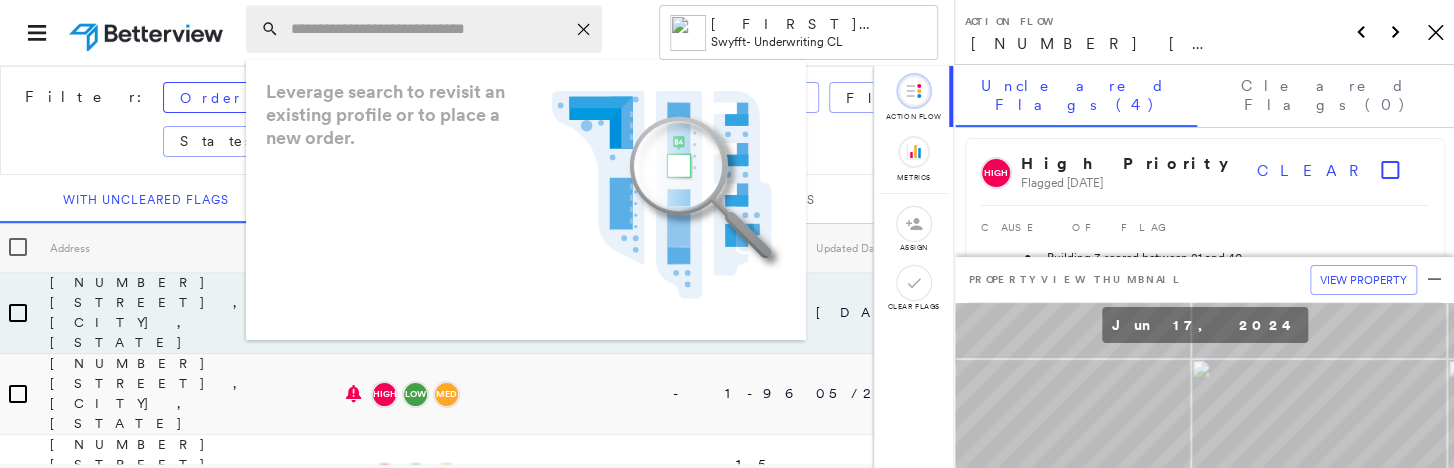 paste on "**********" 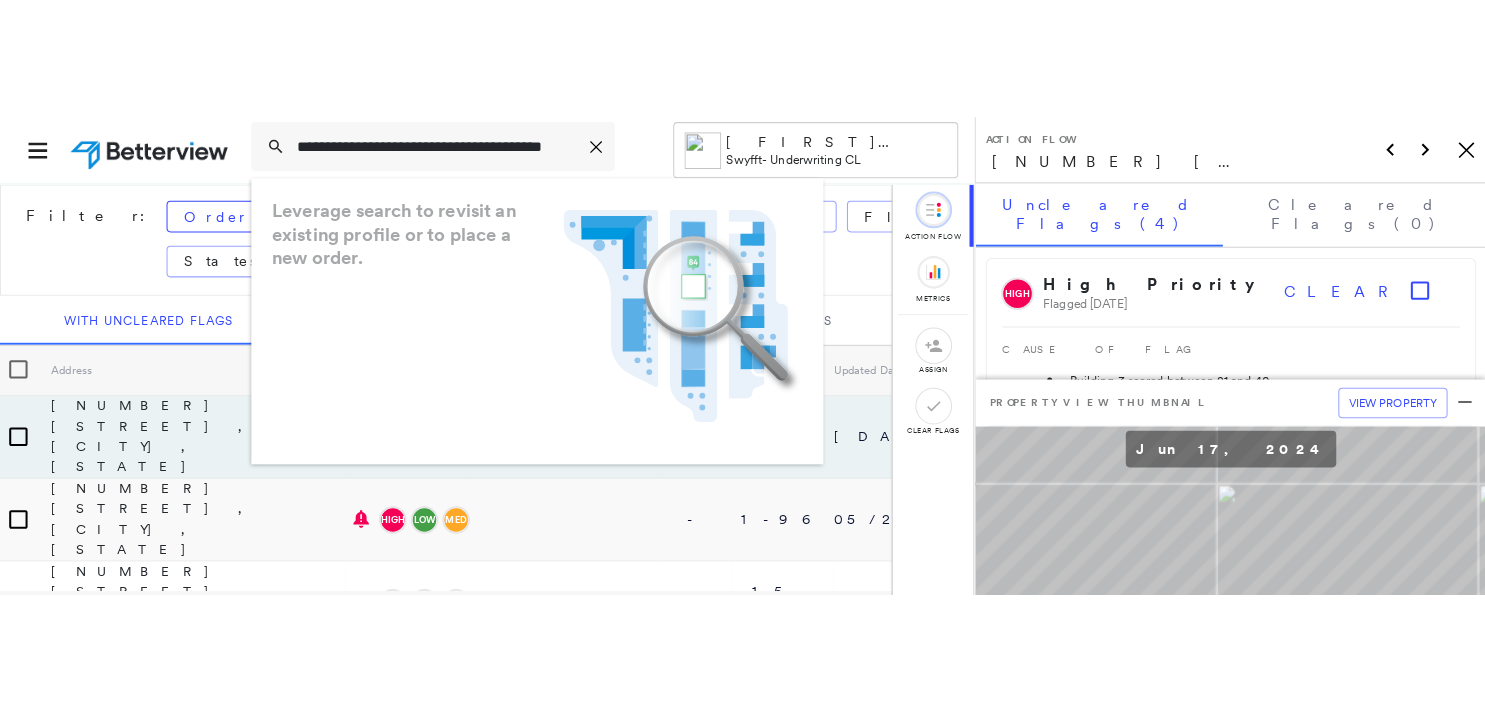 scroll, scrollTop: 0, scrollLeft: 14, axis: horizontal 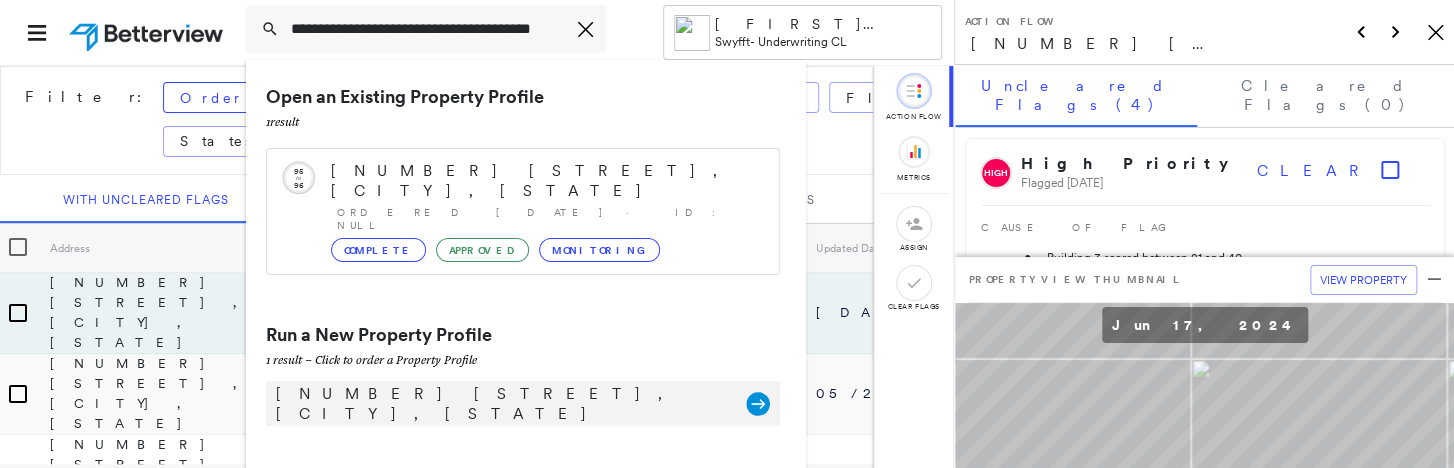 type on "**********" 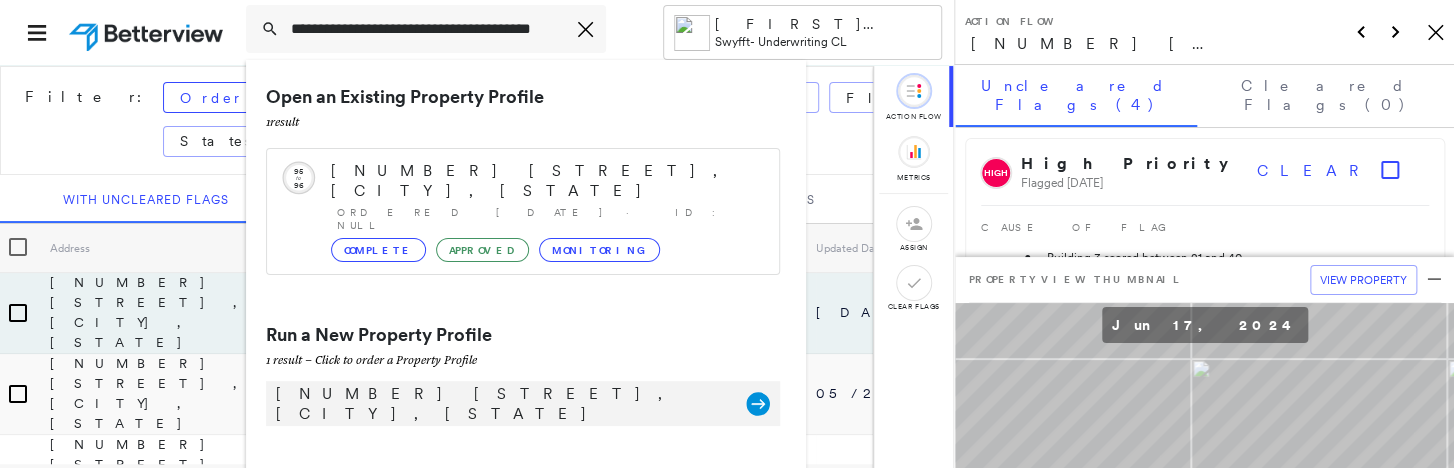 click on "11201 Huston St, North Hollywood, CA 91601" at bounding box center (501, 404) 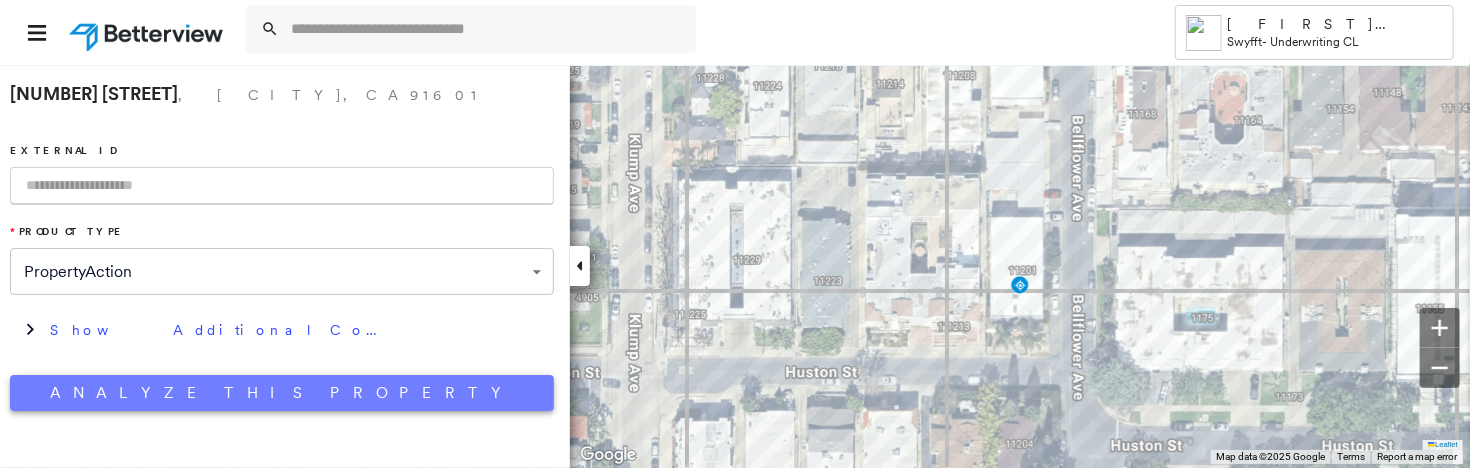 click on "Analyze This Property" at bounding box center (282, 393) 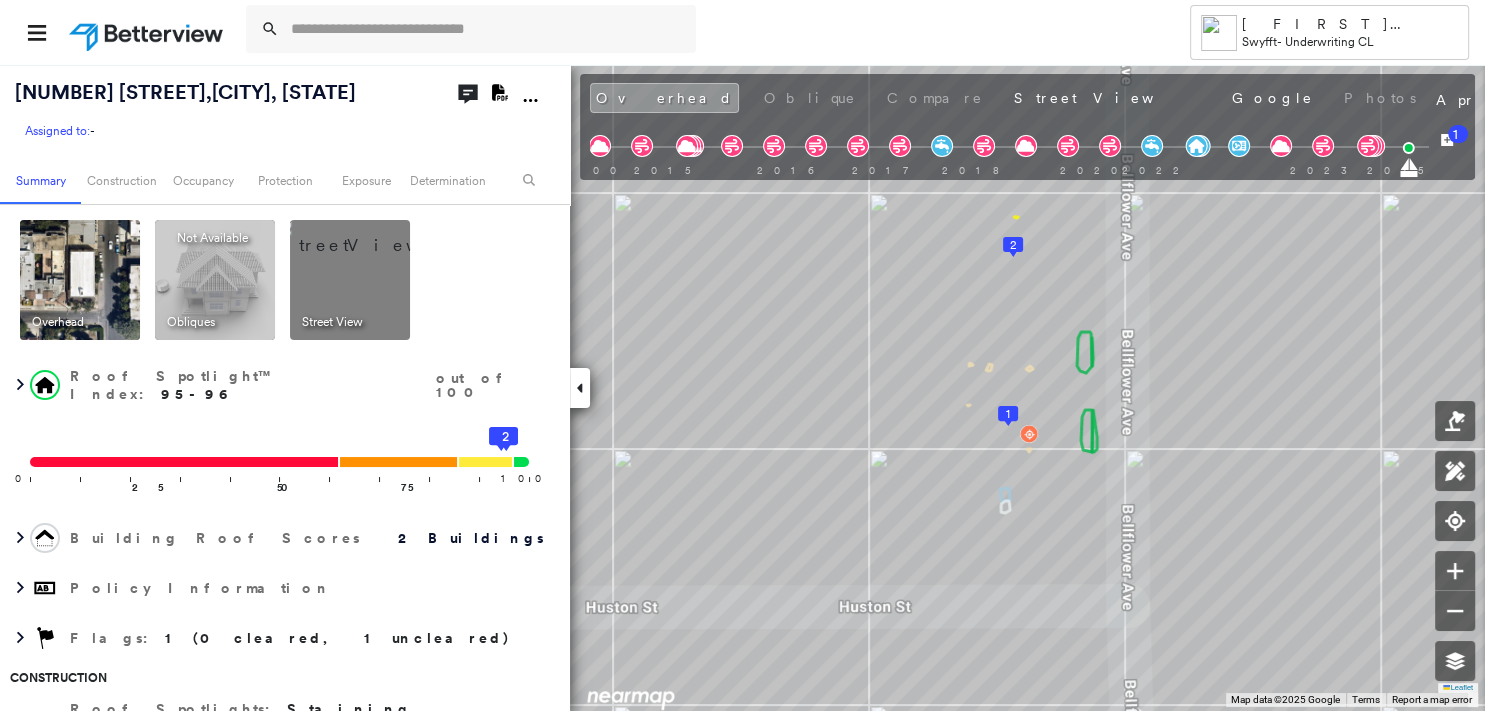 click on "Download PDF Report" 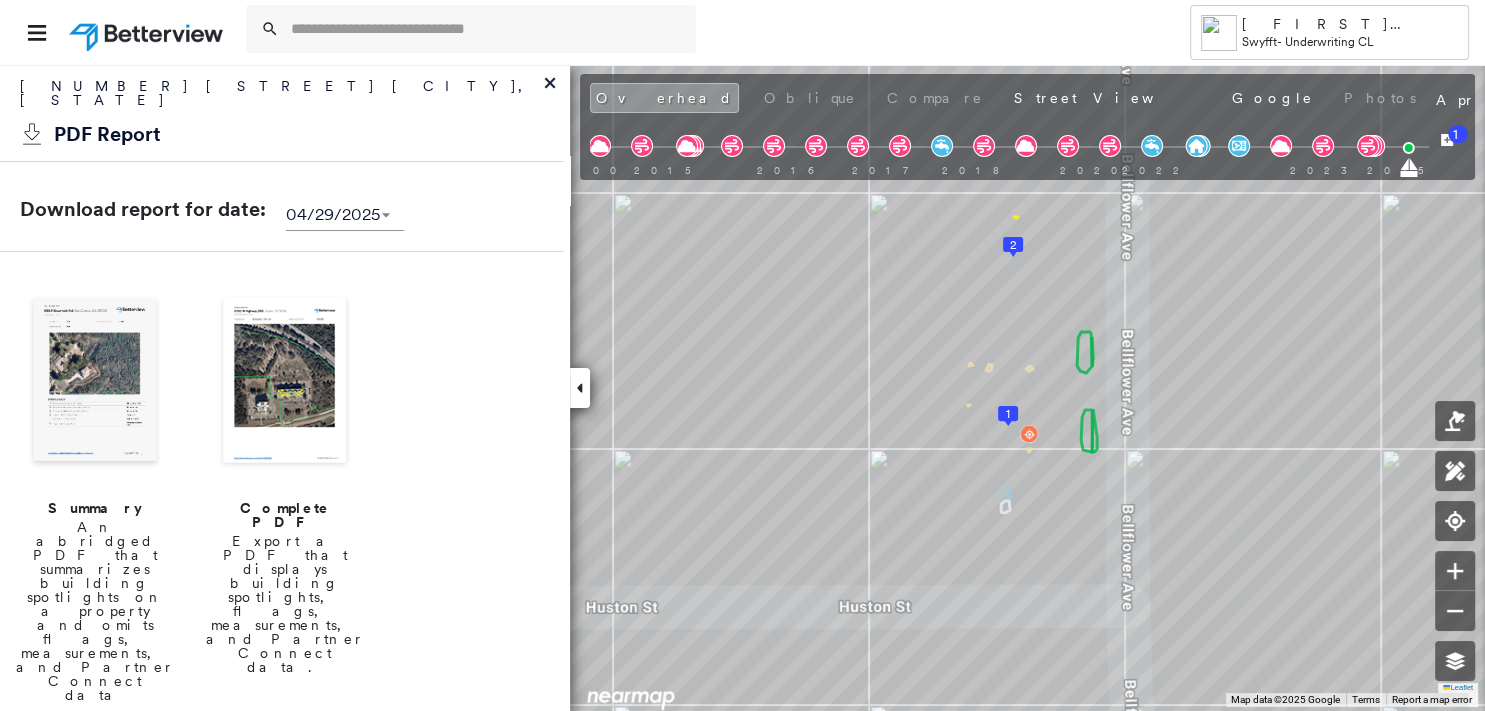 click at bounding box center [95, 382] 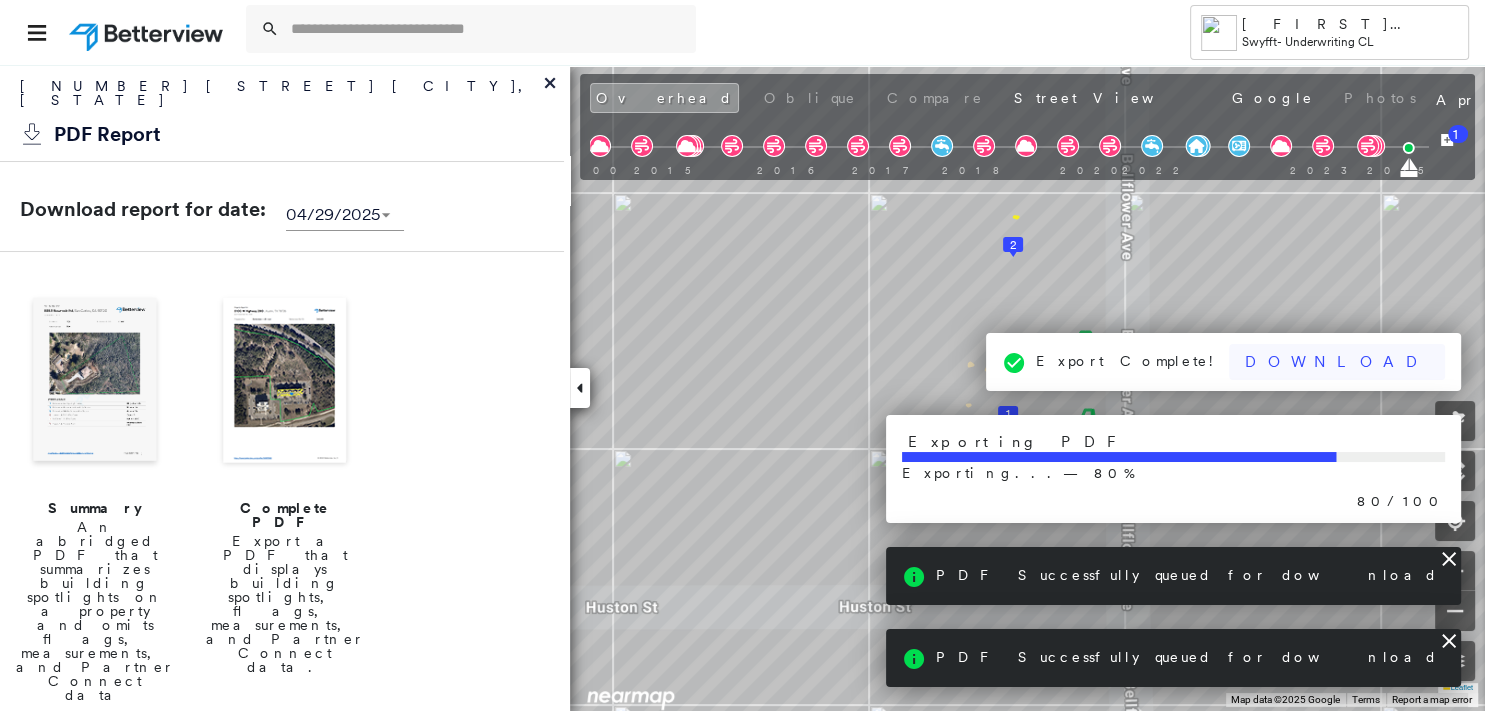click on "Download" at bounding box center (1337, 362) 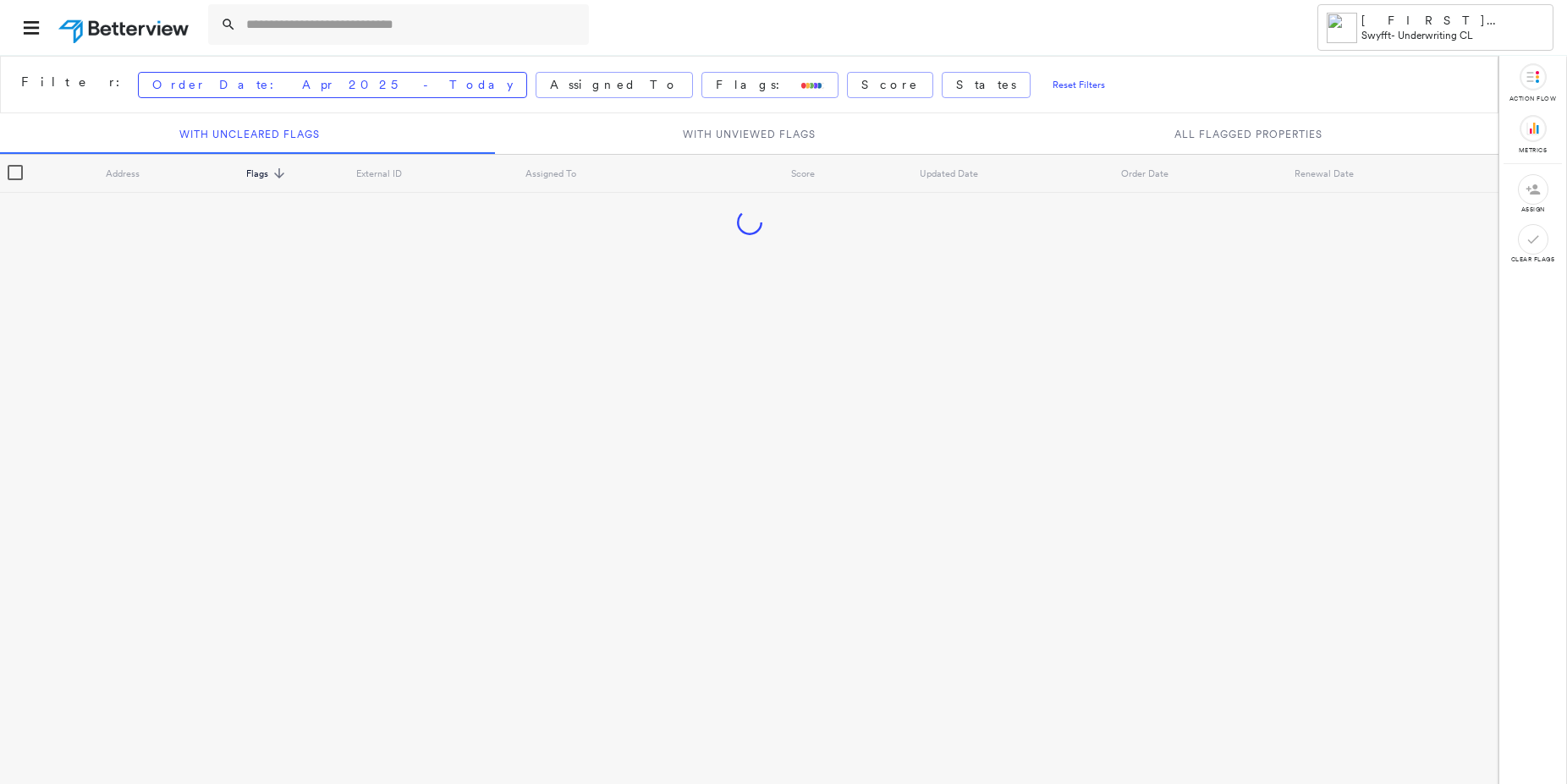 scroll, scrollTop: 0, scrollLeft: 0, axis: both 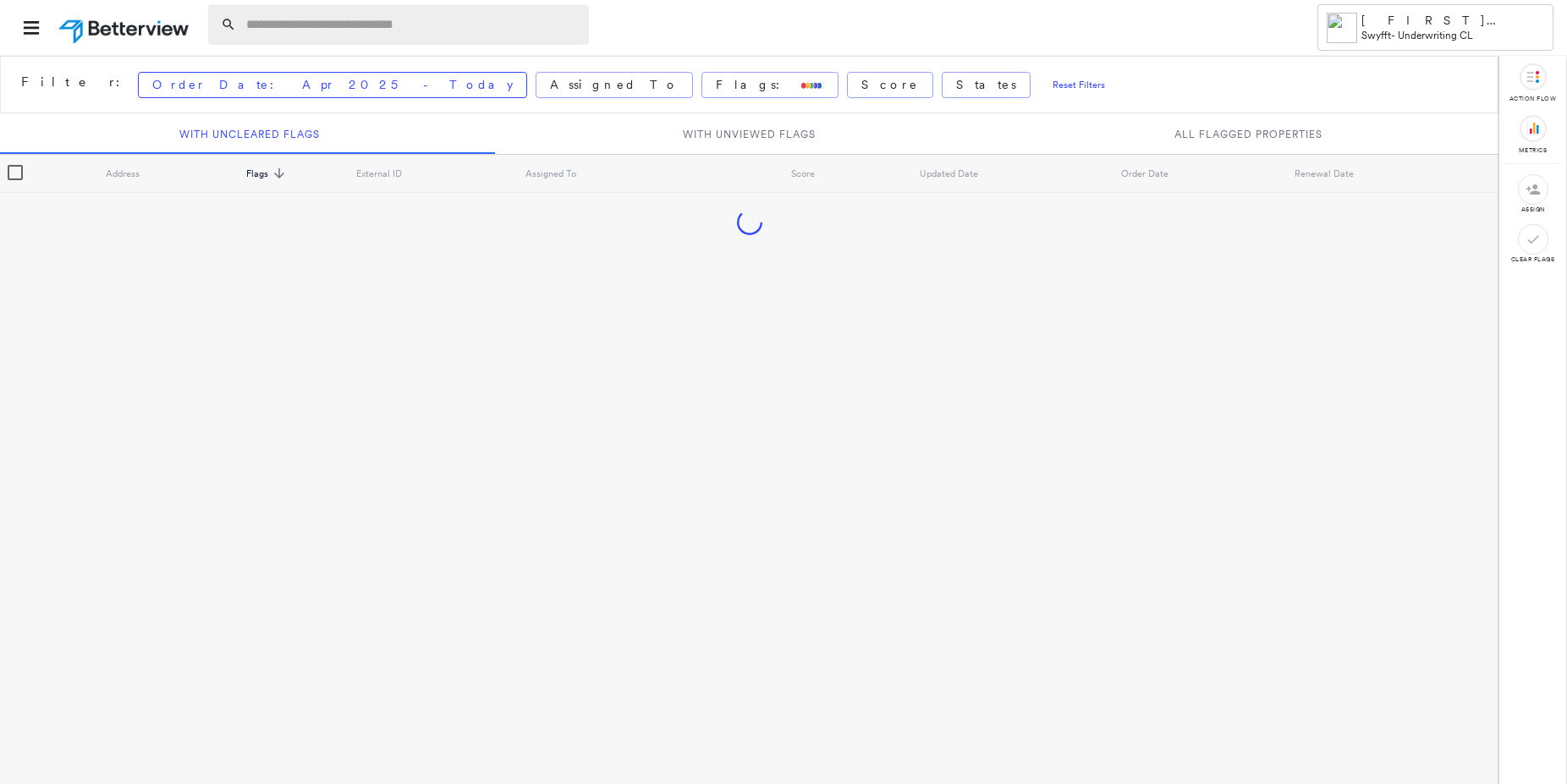 paste on "**********" 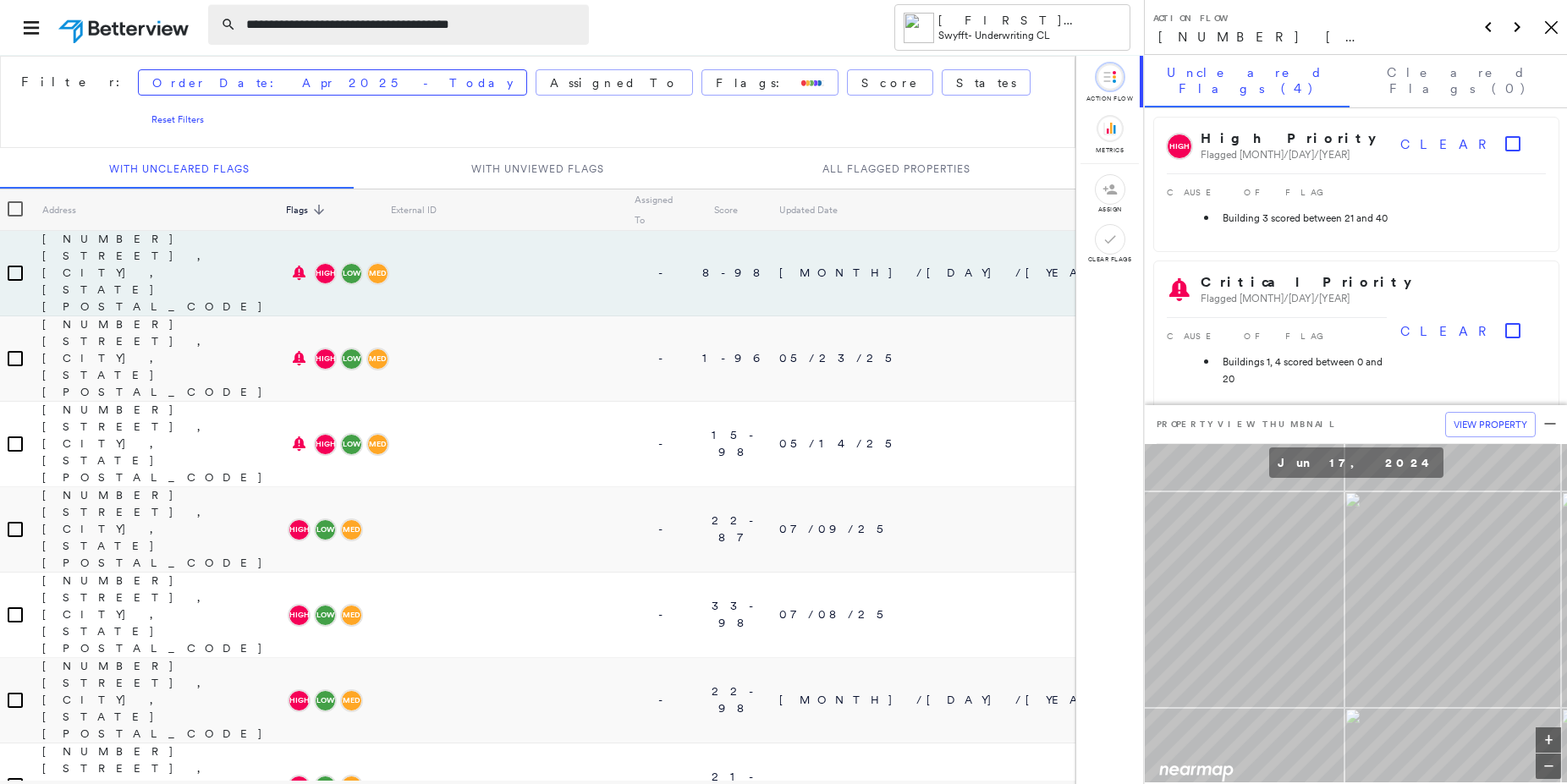 click on "**********" at bounding box center (412, 25) 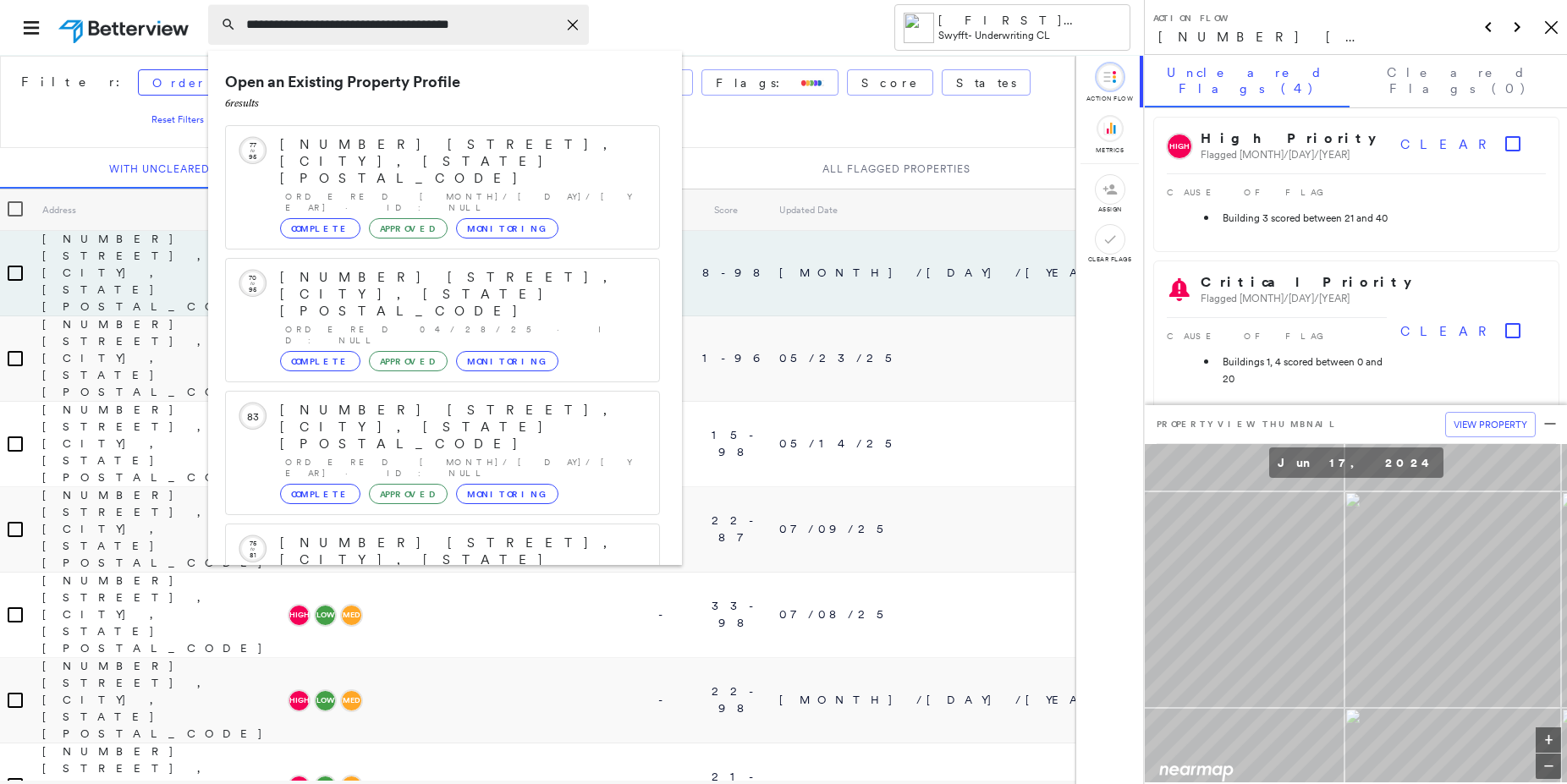 click on "**********" at bounding box center [401, 25] 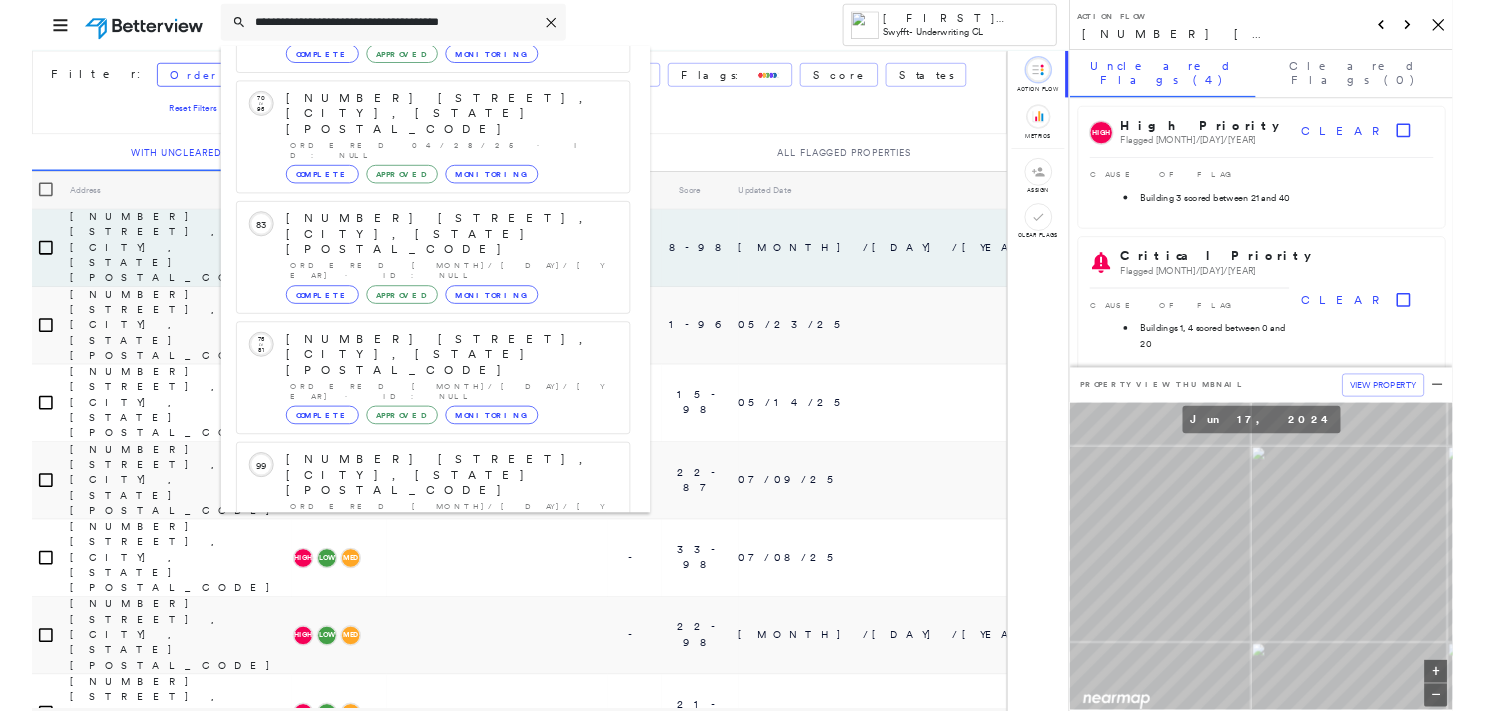 scroll, scrollTop: 203, scrollLeft: 0, axis: vertical 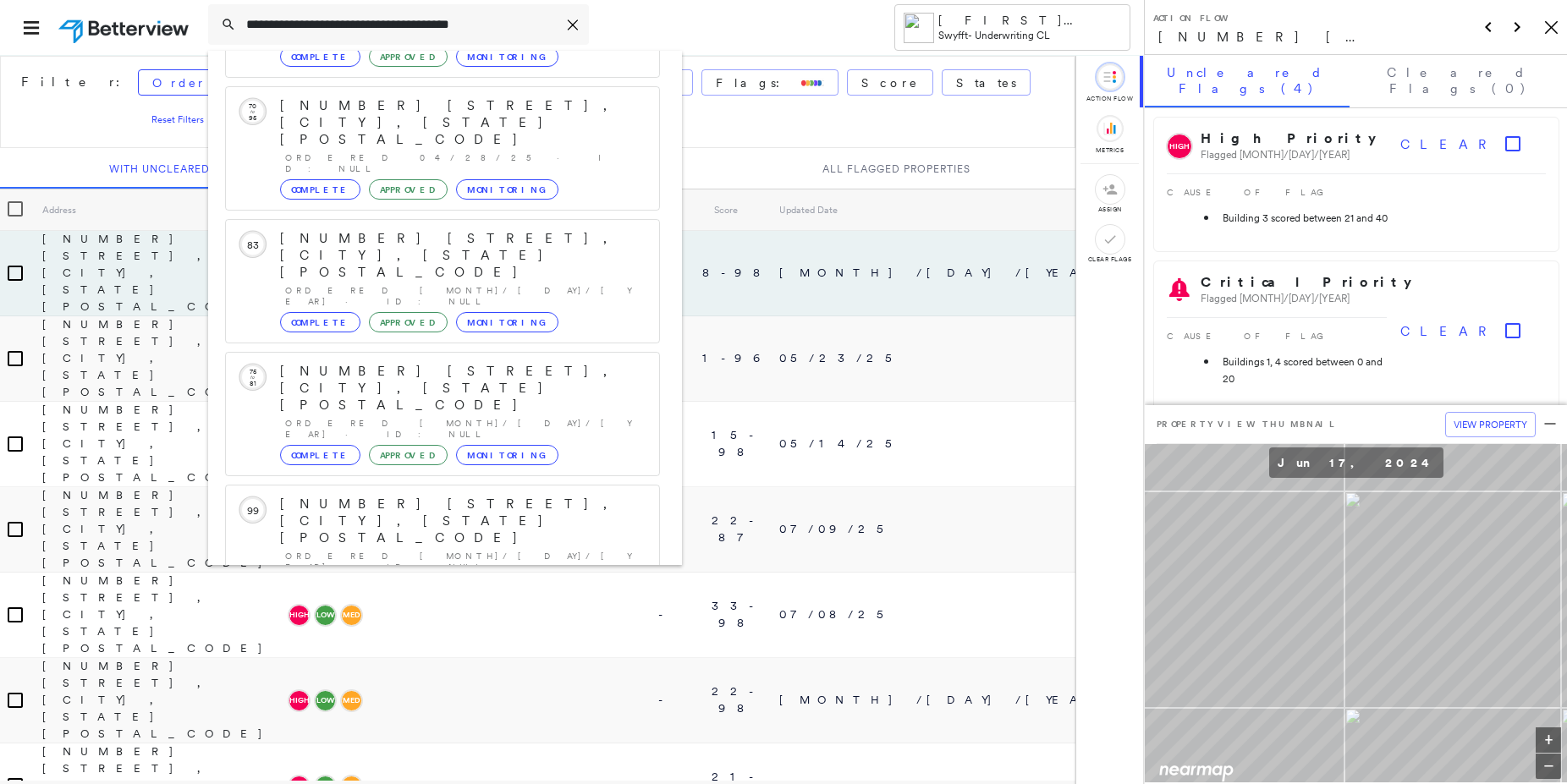 type on "**********" 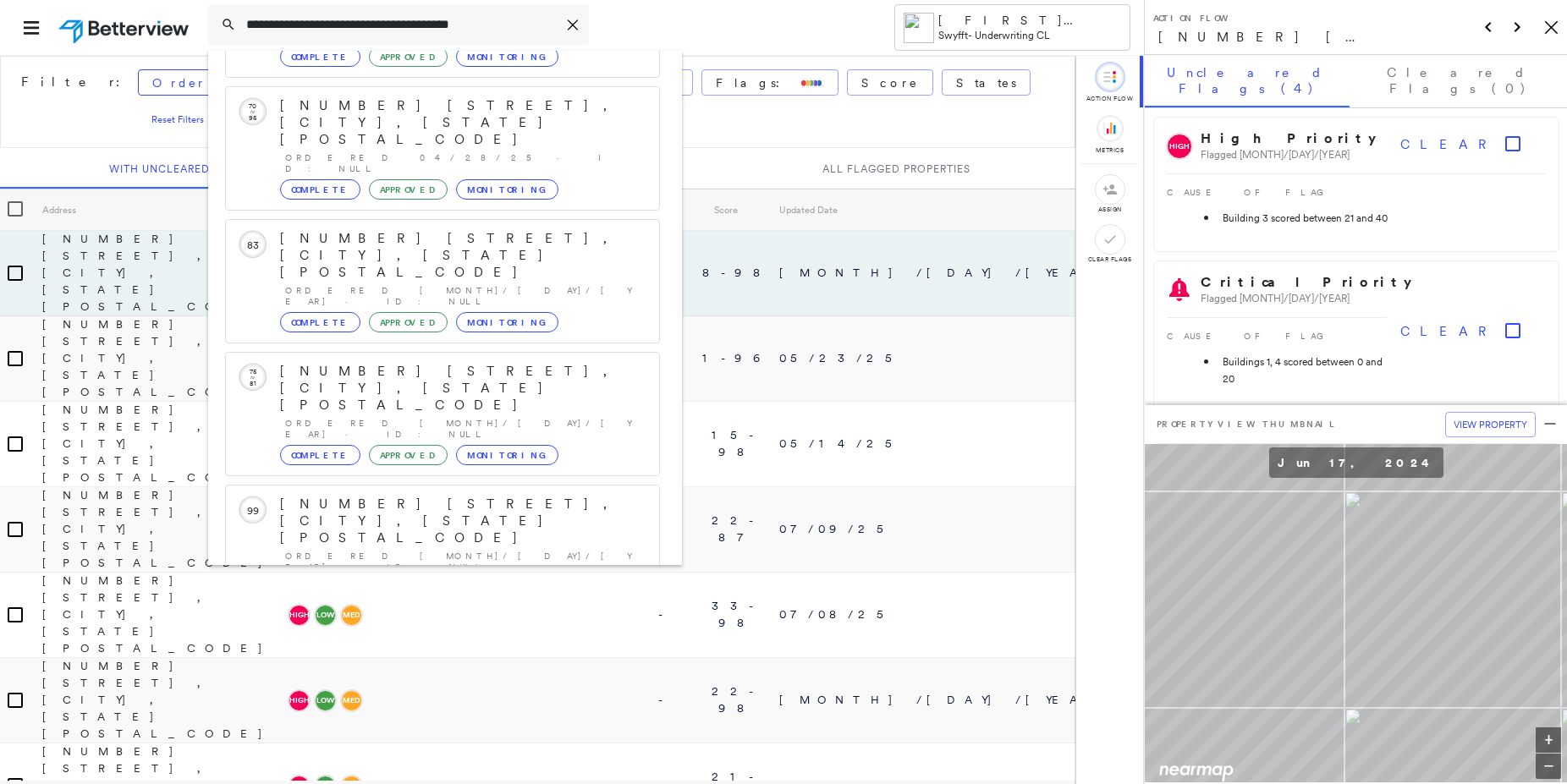 click on "[NUMBER] [STREET], [CITY], [STATE] [POSTAL_CODE]" at bounding box center (424, 768) 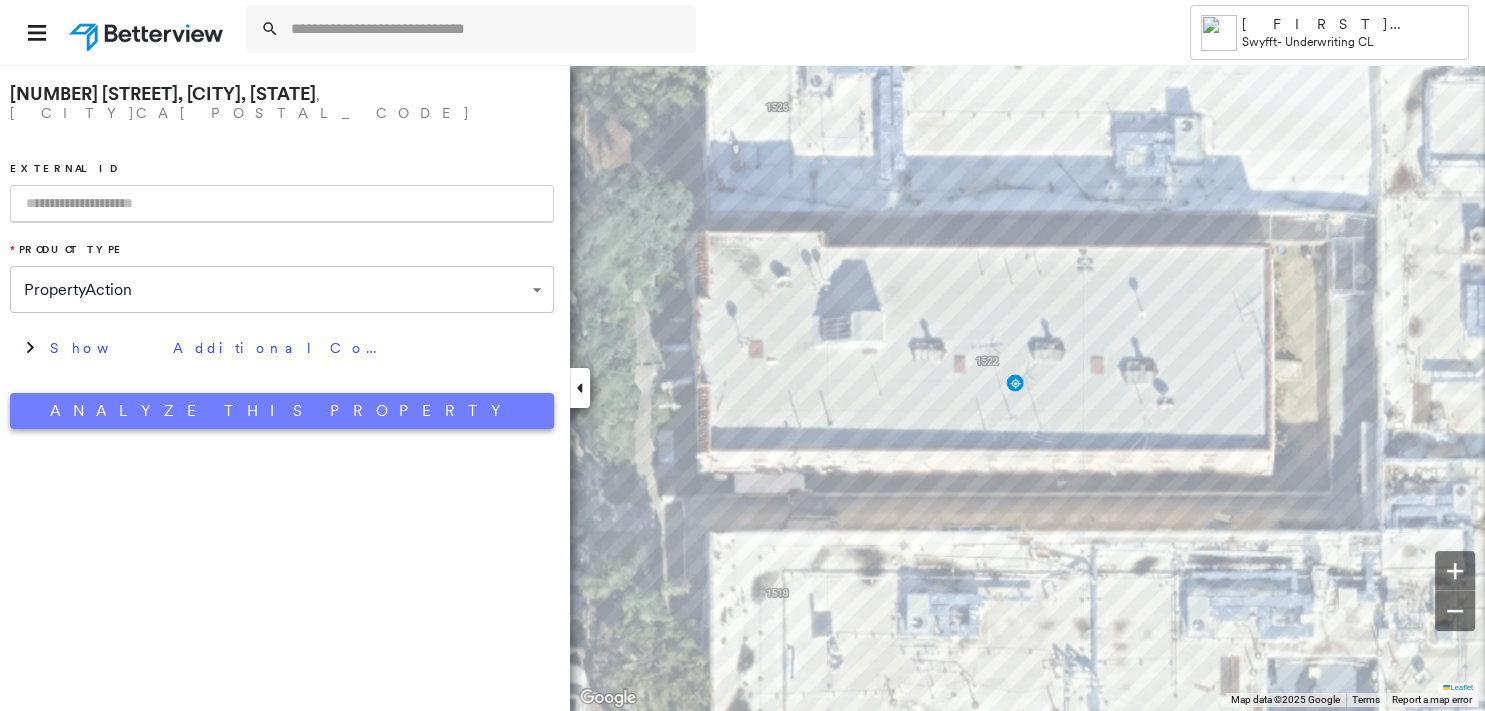 click on "Analyze This Property" at bounding box center [282, 411] 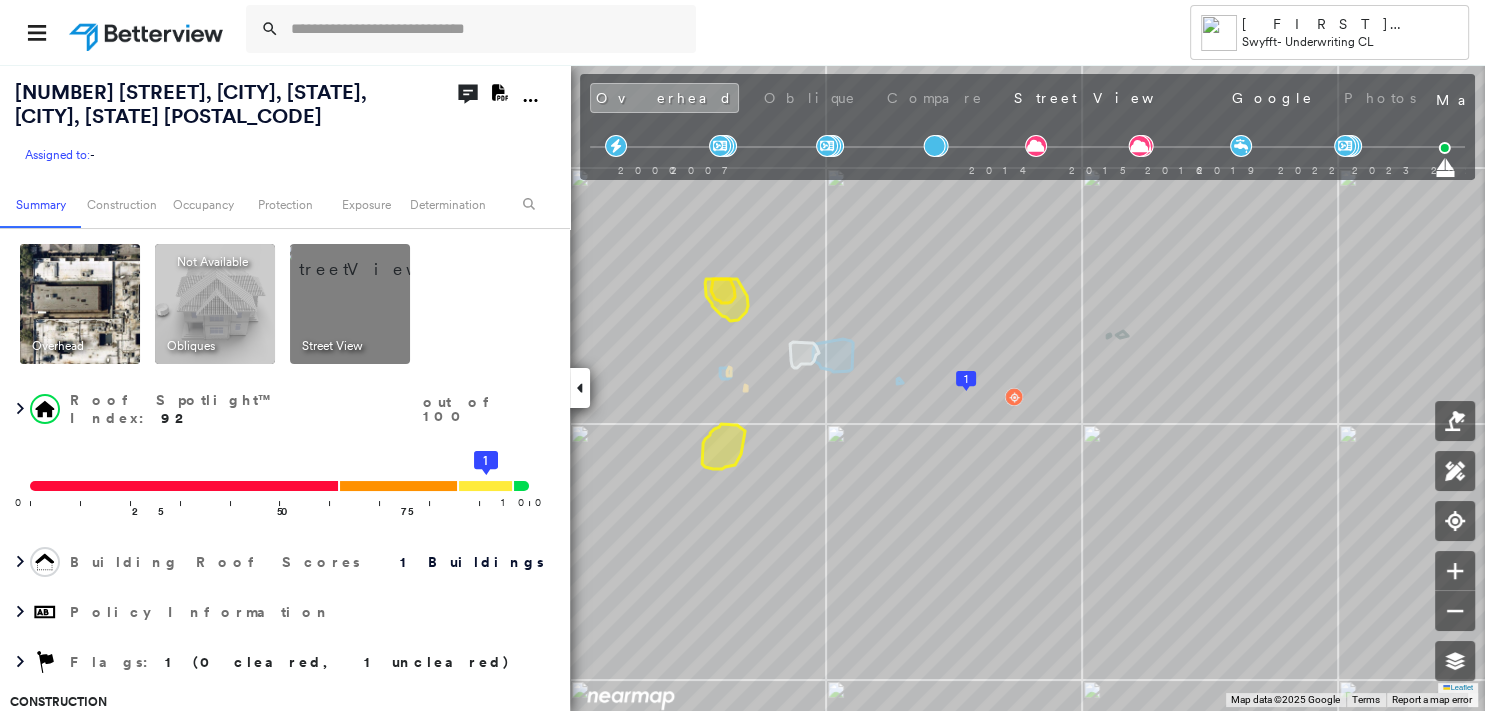 click on "Download PDF Report" 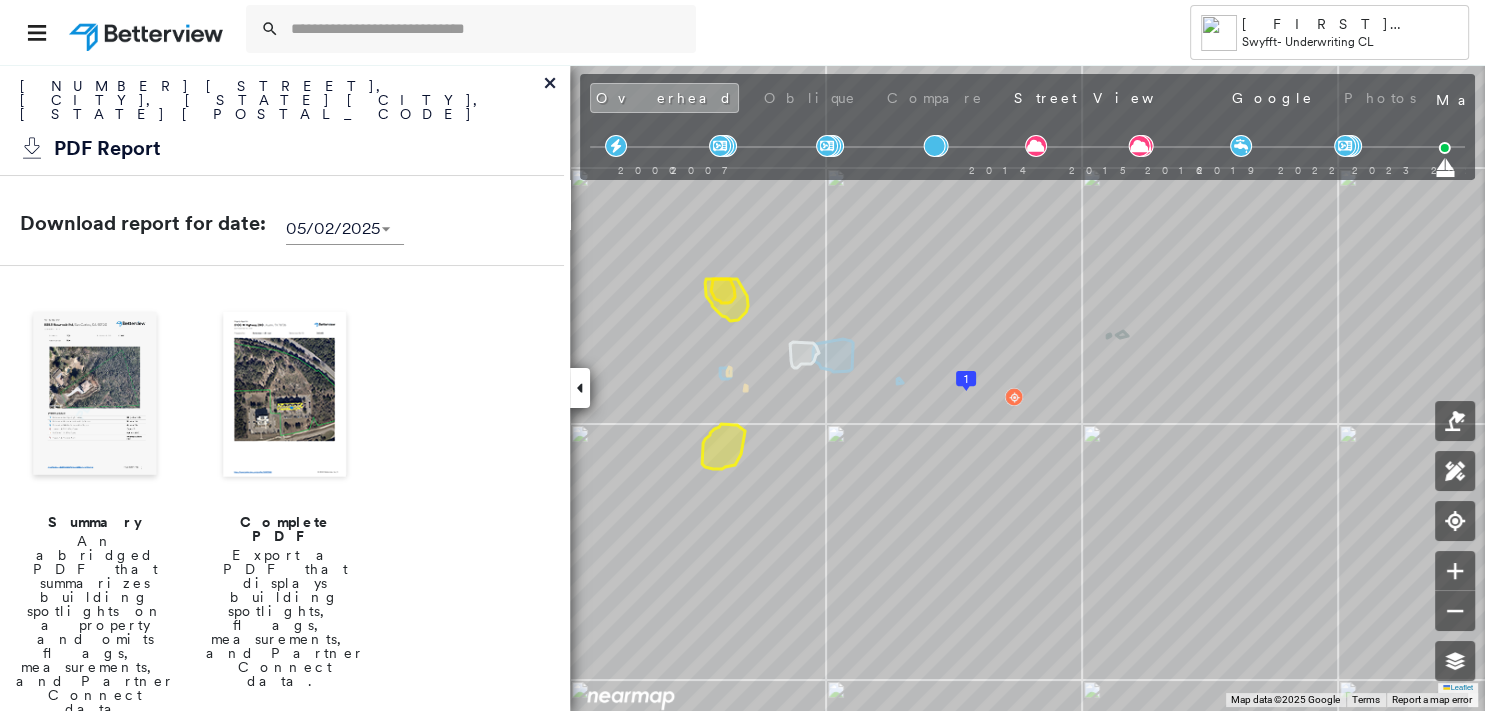 click at bounding box center [95, 396] 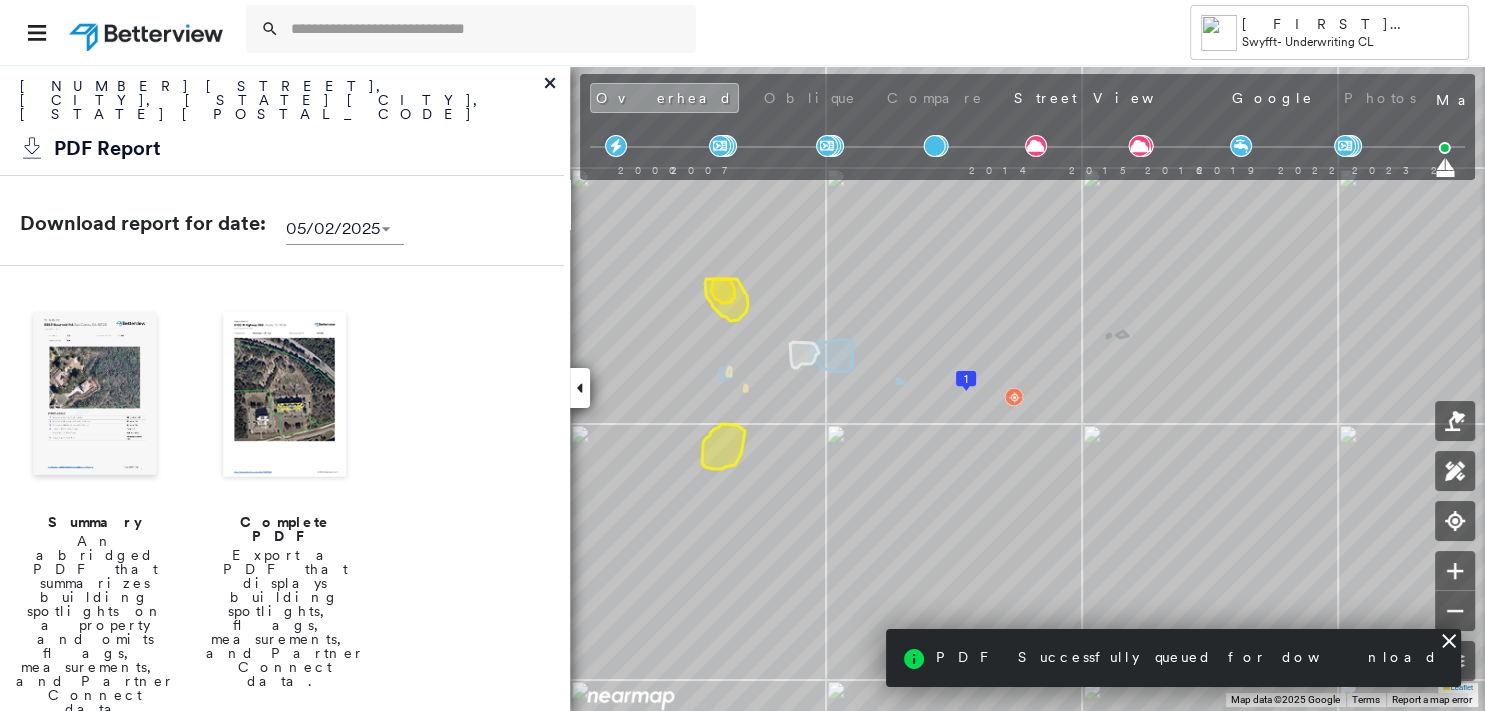 click at bounding box center (95, 396) 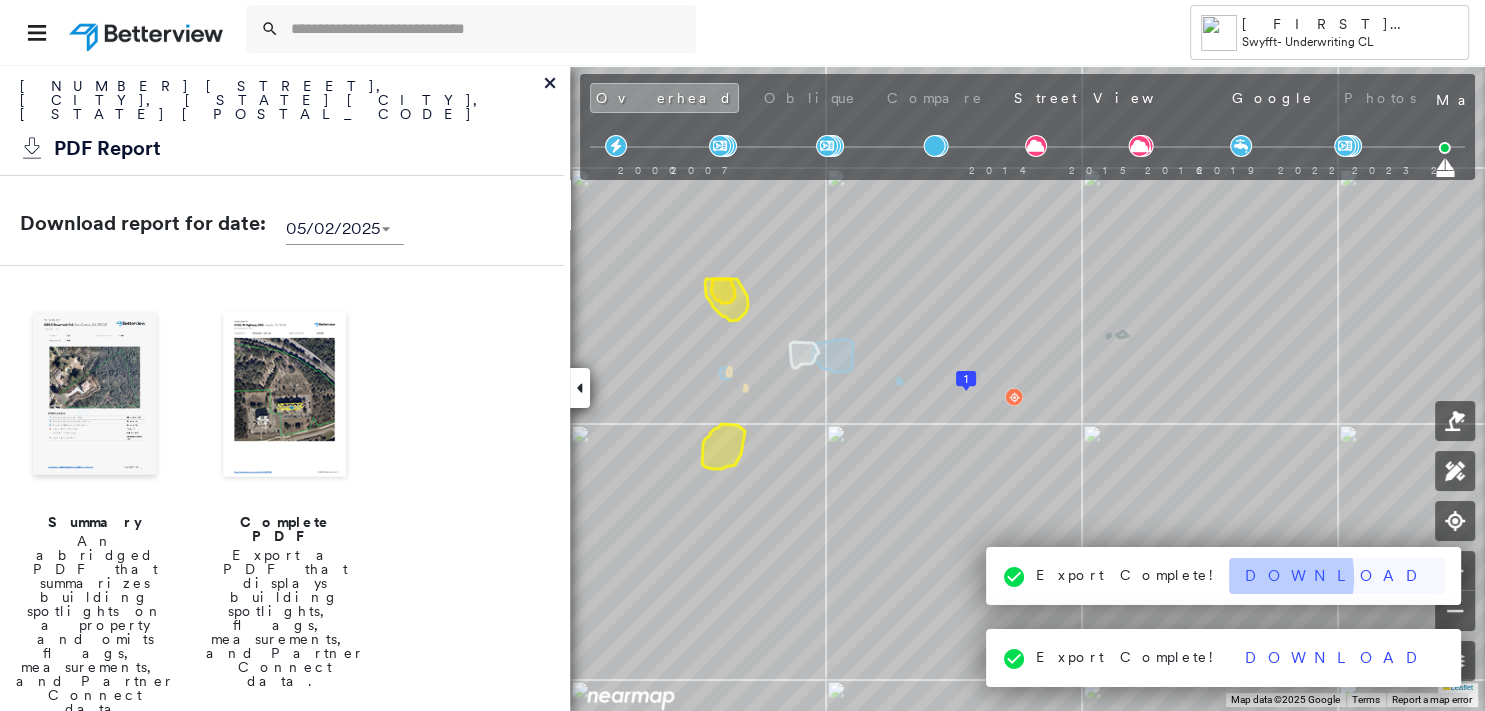 click on "Download" at bounding box center (1337, 576) 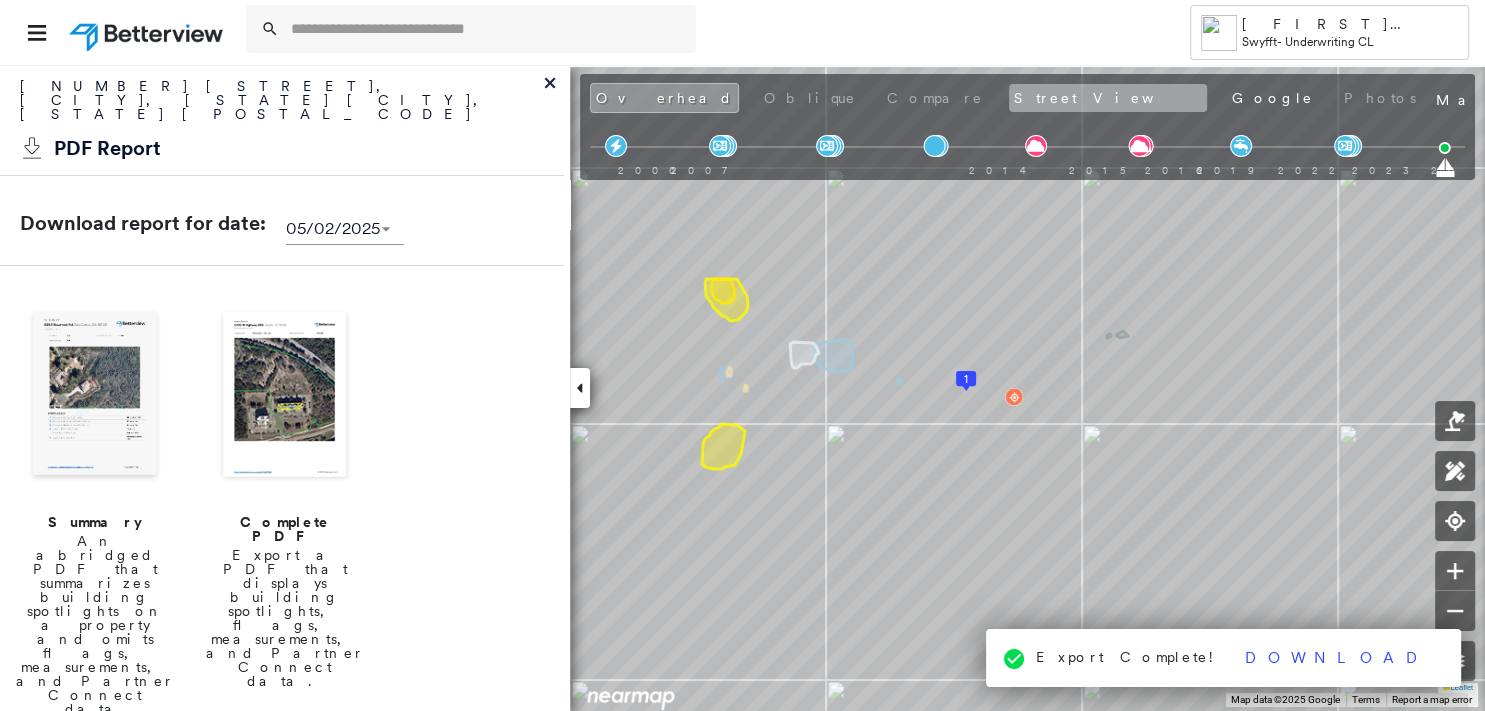 click on "Street View" at bounding box center [1108, 98] 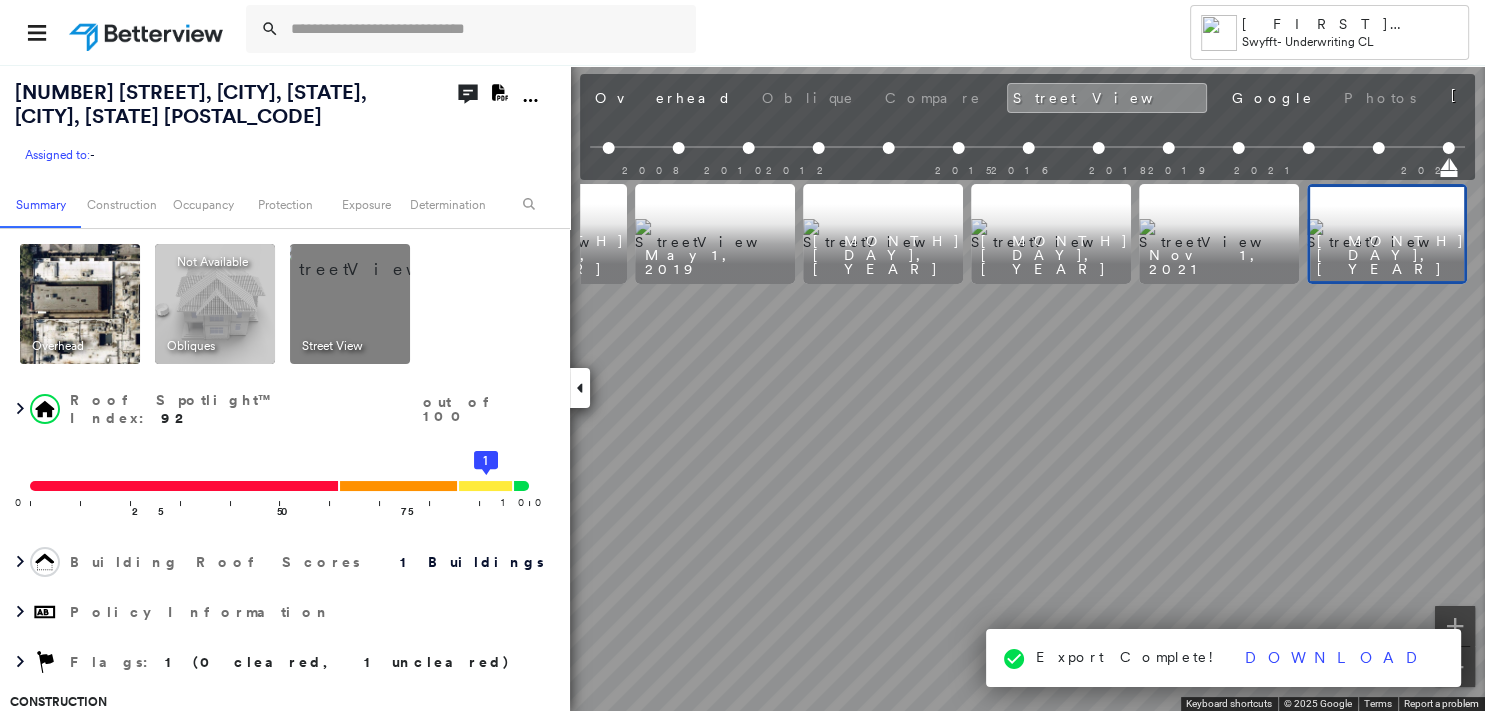 scroll, scrollTop: 0, scrollLeft: 1306, axis: horizontal 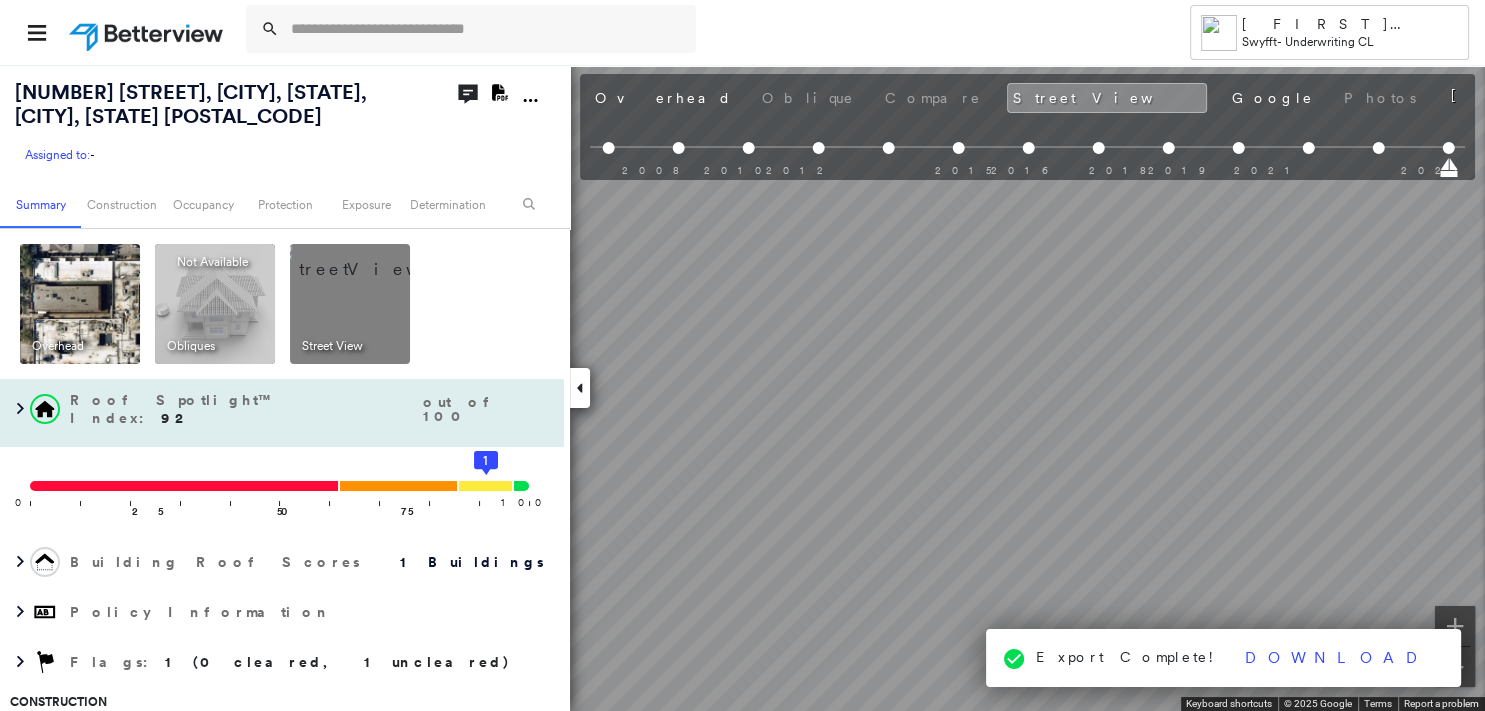 click on "[NUMBER] [STREET] ,  [CITY], [STATE] [POSTAL_CODE] Assigned to:  - Assigned to:  - Assigned to:  - Open Comments Download PDF Report Summary Construction Occupancy Protection Exposure Determination Overhead Obliques Not Available ; Street View Roof Spotlight™ Index :  92 out of 100 0 100 25 50 75 1 Building Roof Scores 1 Buildings Policy Information Flags :  1 (0 cleared, 1 uncleared) Construction Roof Spotlights :  Ponding, Staining, Skylight, Vent, Antenna and 1 more Property Features Roof Size & Shape :  1 building  - Flat | PVC/TPO Assessor and MLS Details BuildZoom - Building Permit Data and Analysis Occupancy Ownership Place Detail Protection Exposure FEMA Risk Index Wind Additional Perils Tree Fall Risk:  Present   Determination Flags :  1 (0 cleared, 1 uncleared) Uncleared Flags (1) Cleared Flags  (0) LOW Low Priority Flagged 07/12/25 Clear Action Taken New Entry History Quote/New Business Terms & Conditions Added ACV Endorsement Added Cosmetic Endorsement Inspection/Loss Control Onsite Inspection Ordered" at bounding box center (742, 387) 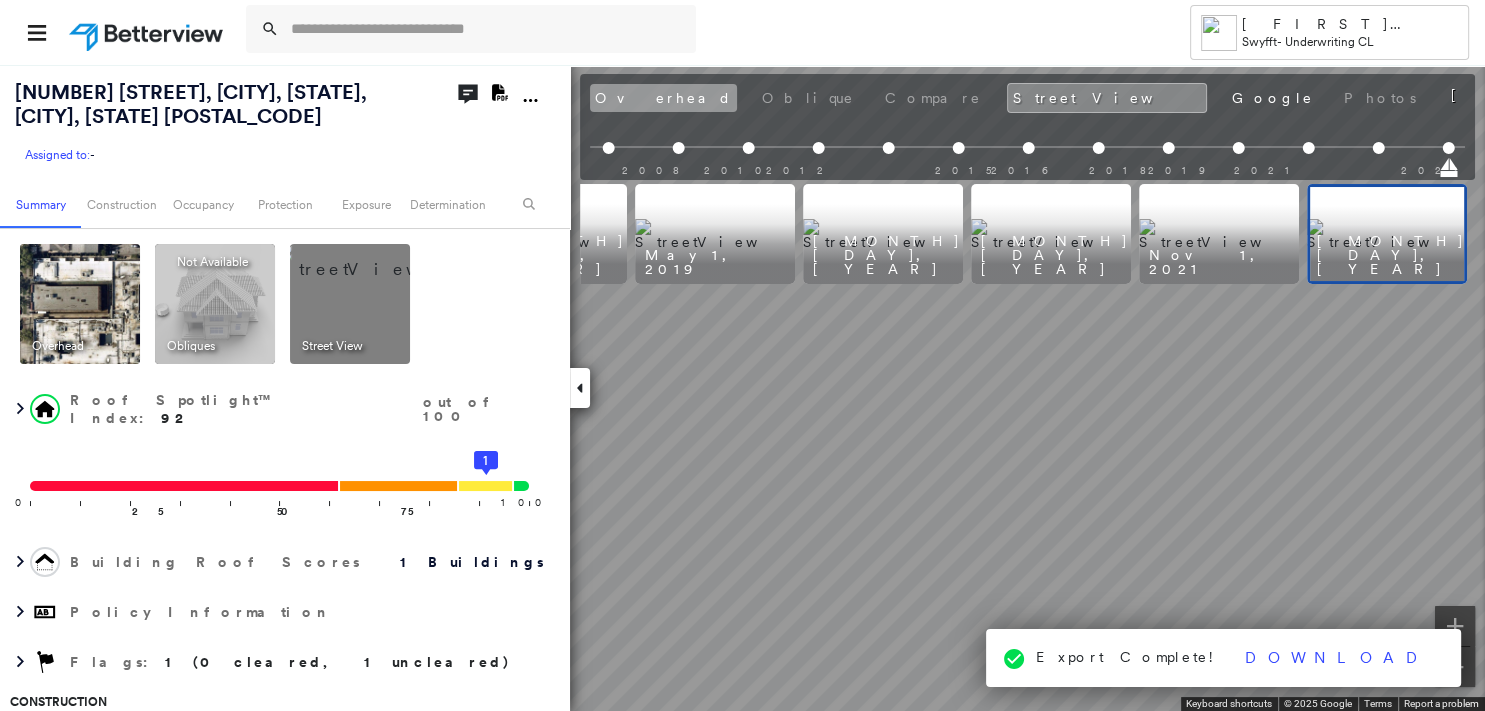 click on "Overhead" at bounding box center (663, 98) 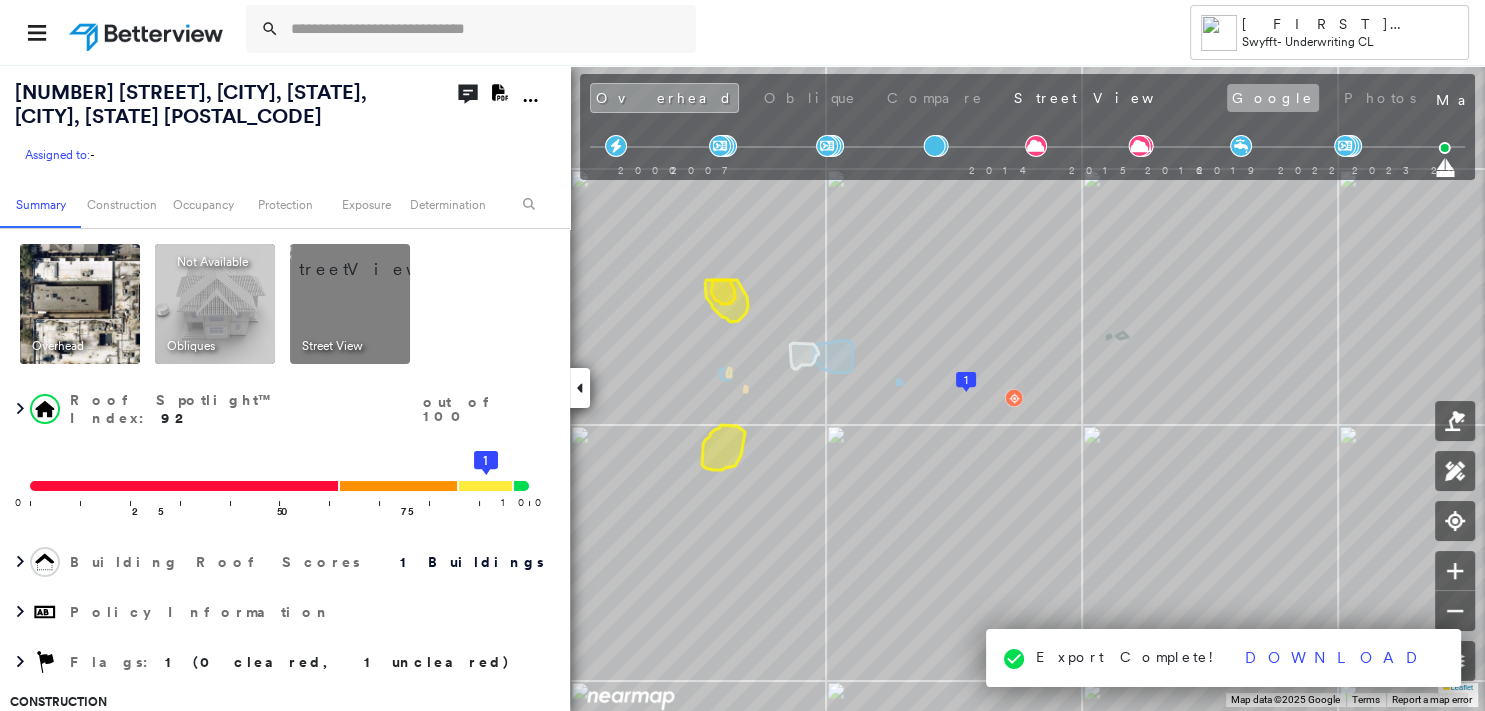 click on "Google" at bounding box center (1273, 98) 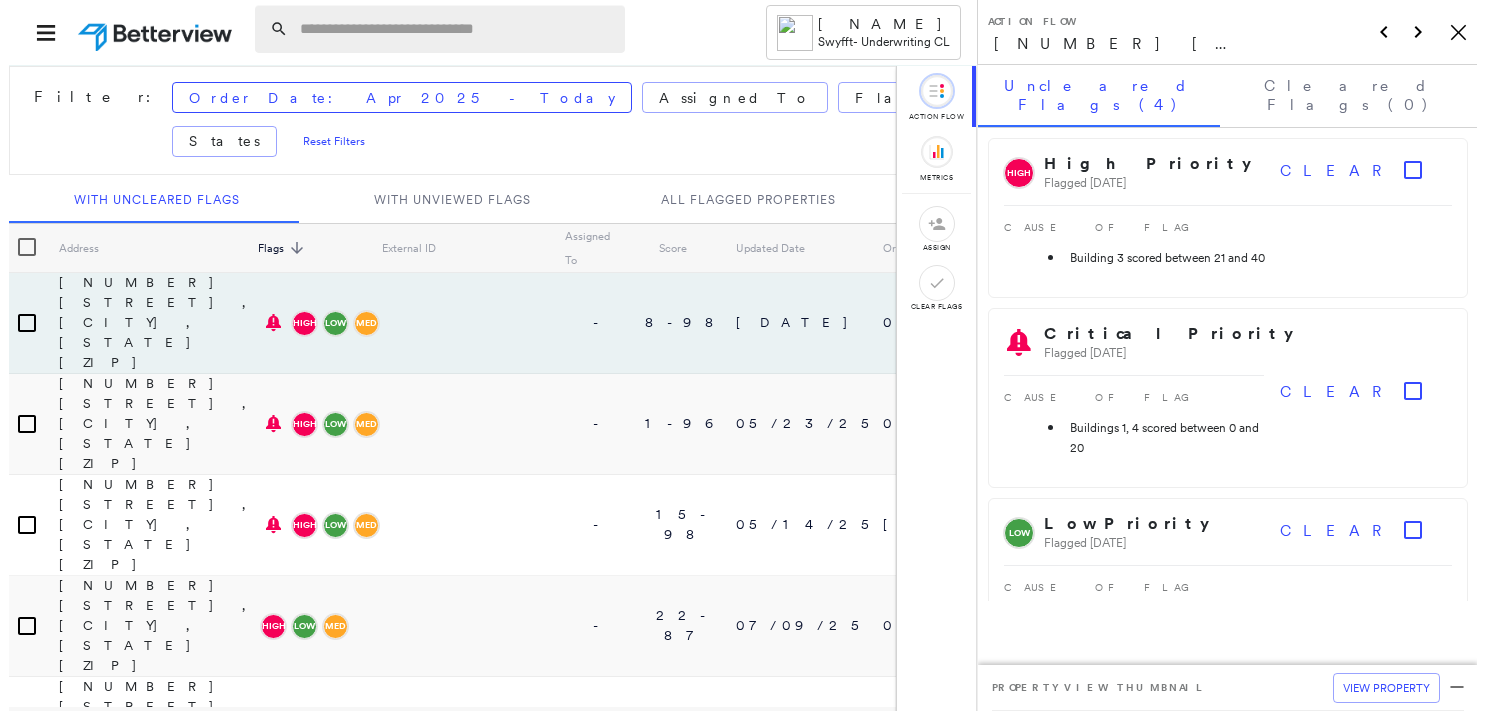 scroll, scrollTop: 0, scrollLeft: 0, axis: both 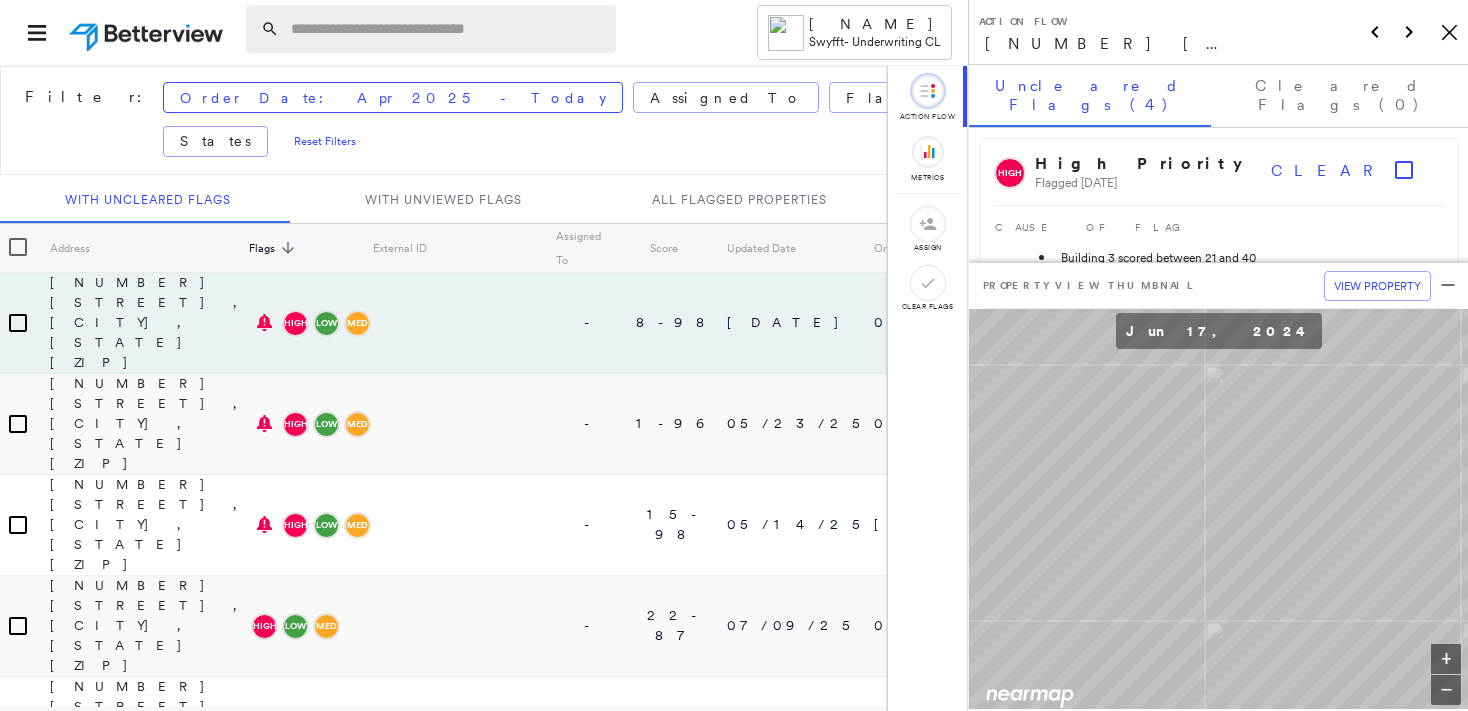 click at bounding box center (447, 29) 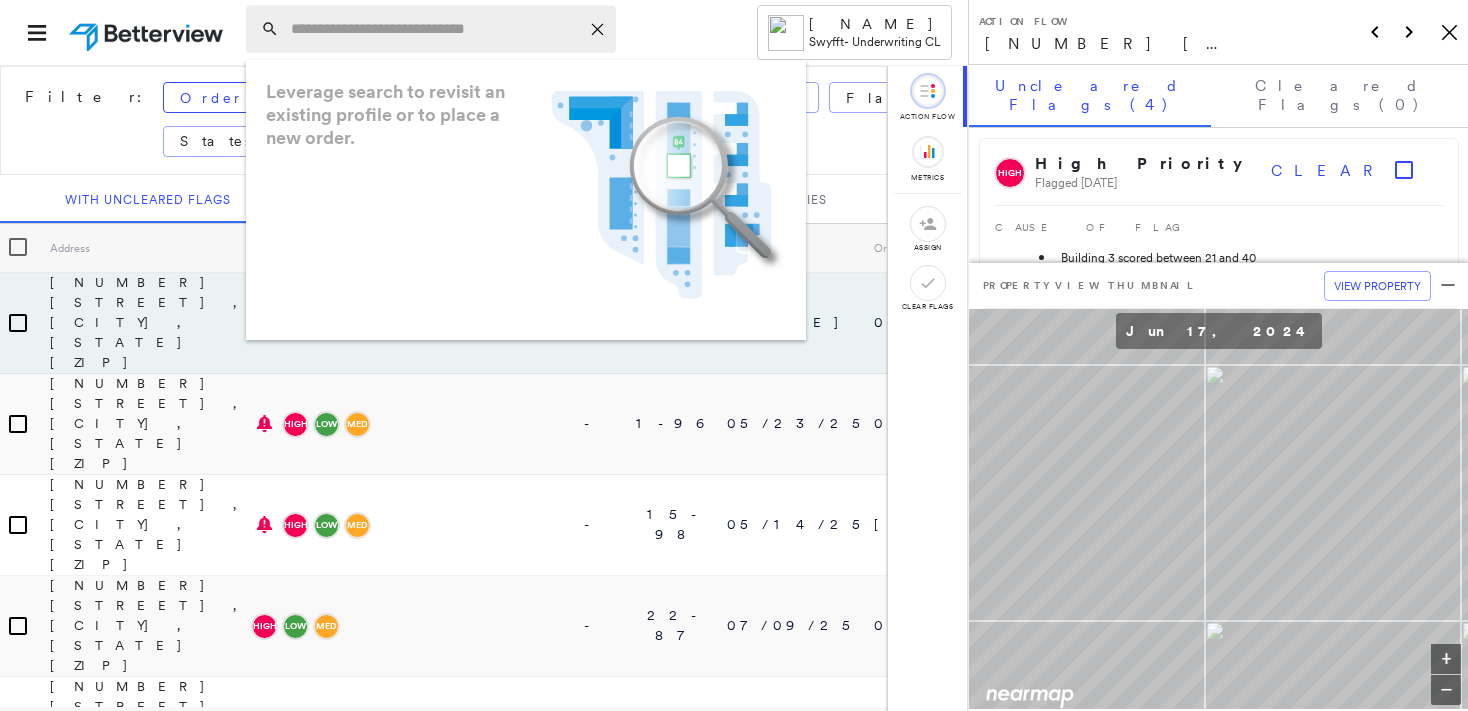 paste on "**********" 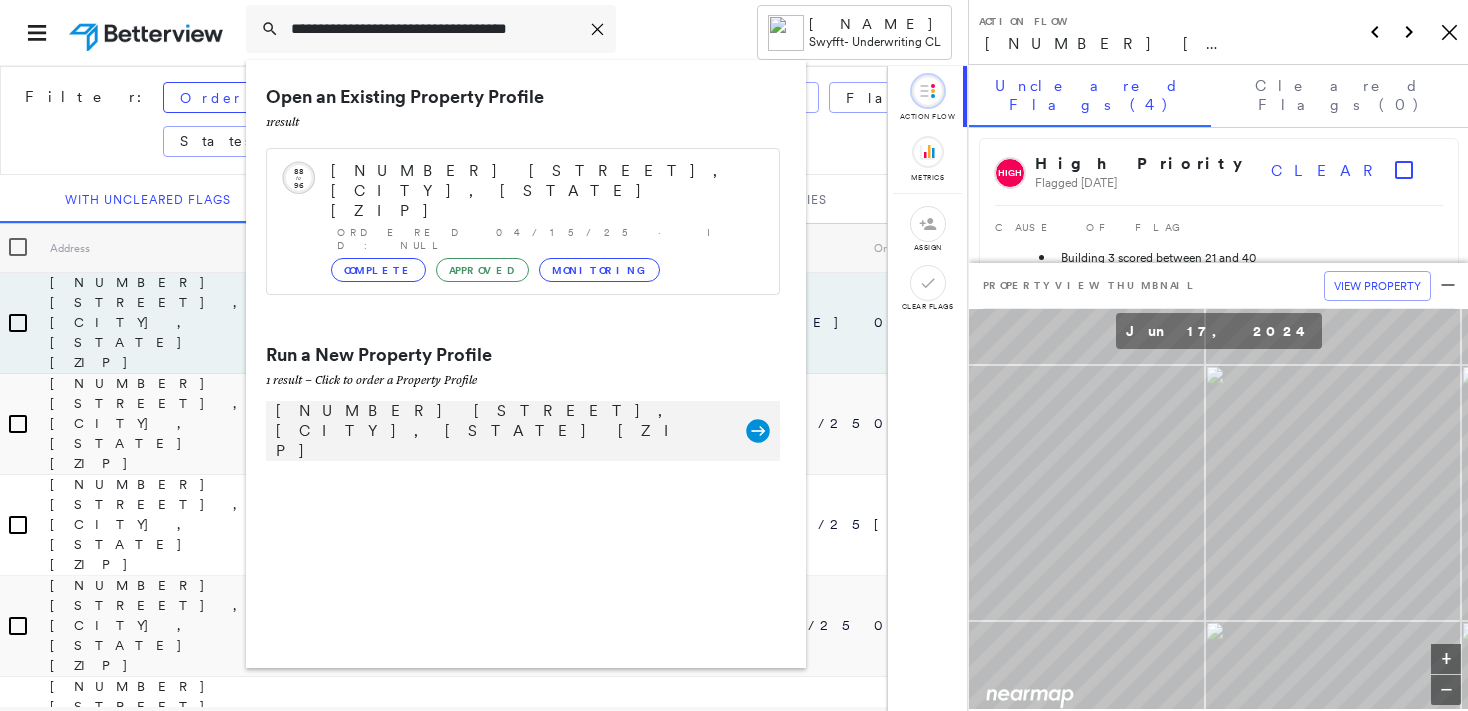 type on "**********" 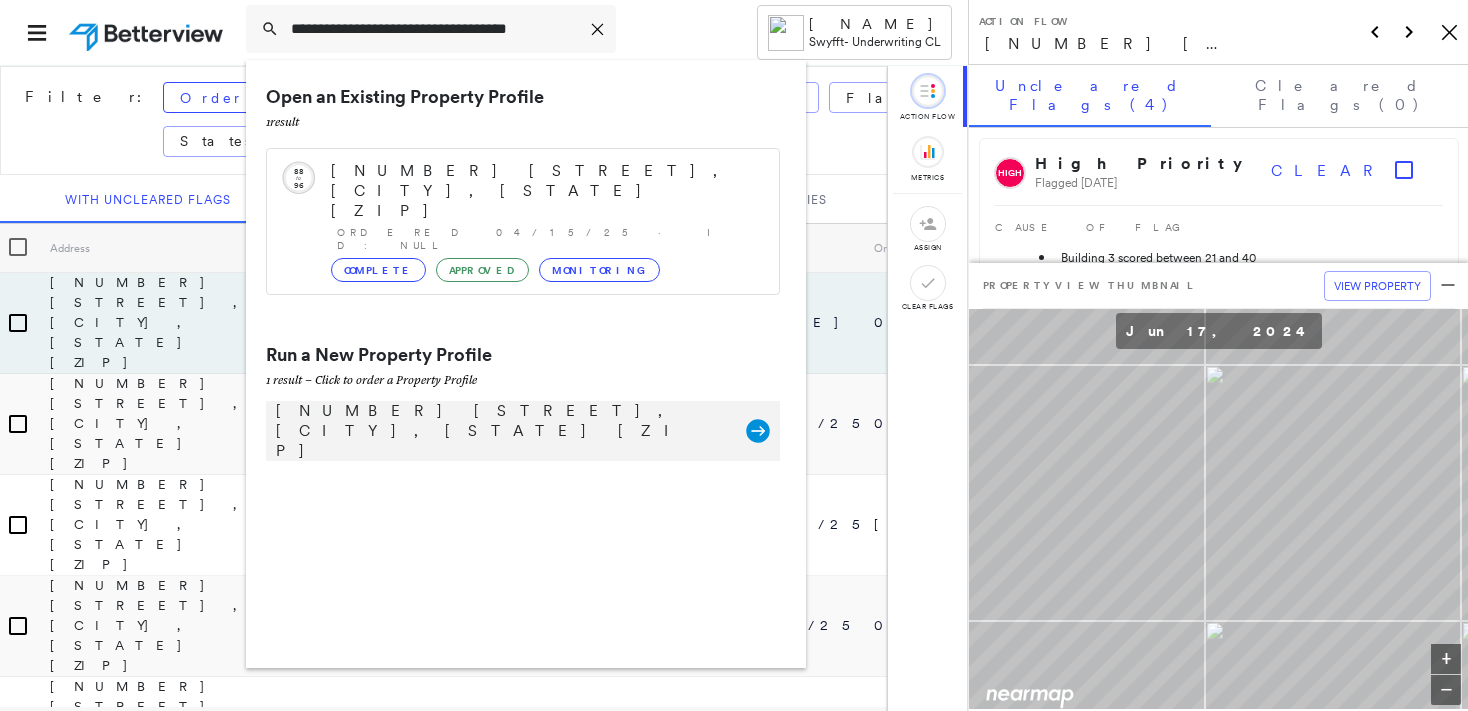 click on "8612 Wystone Ave, Northridge, CA 91324" at bounding box center [501, 431] 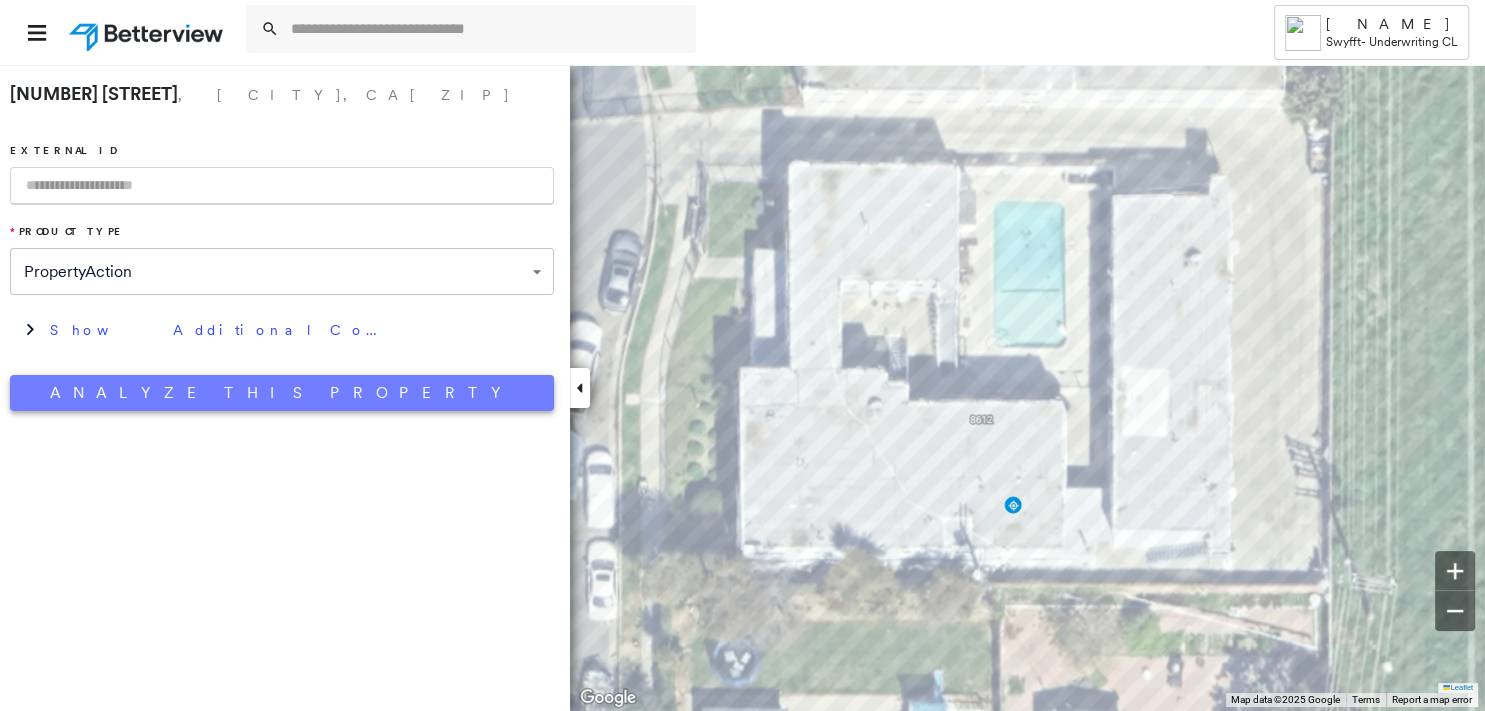 click on "Analyze This Property" at bounding box center (282, 393) 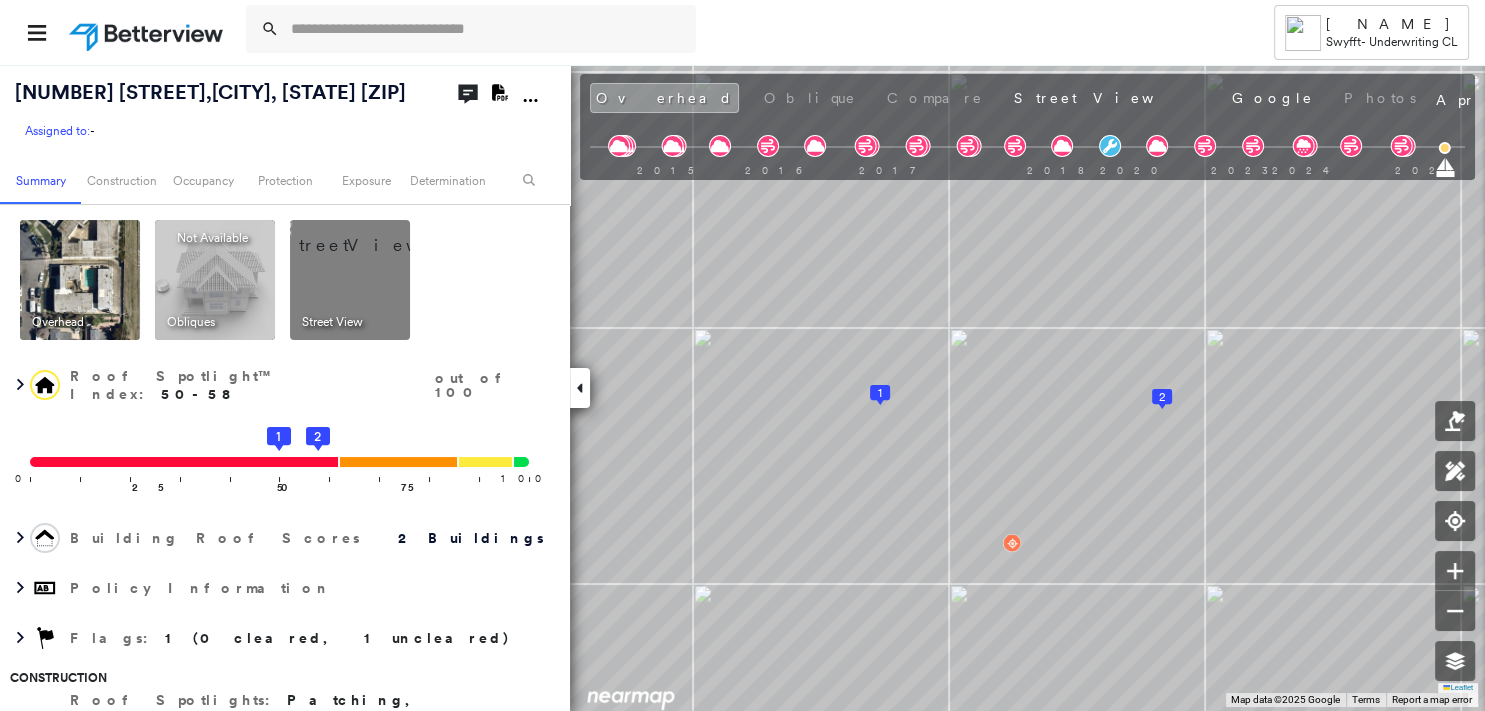 click on "Download PDF Report" 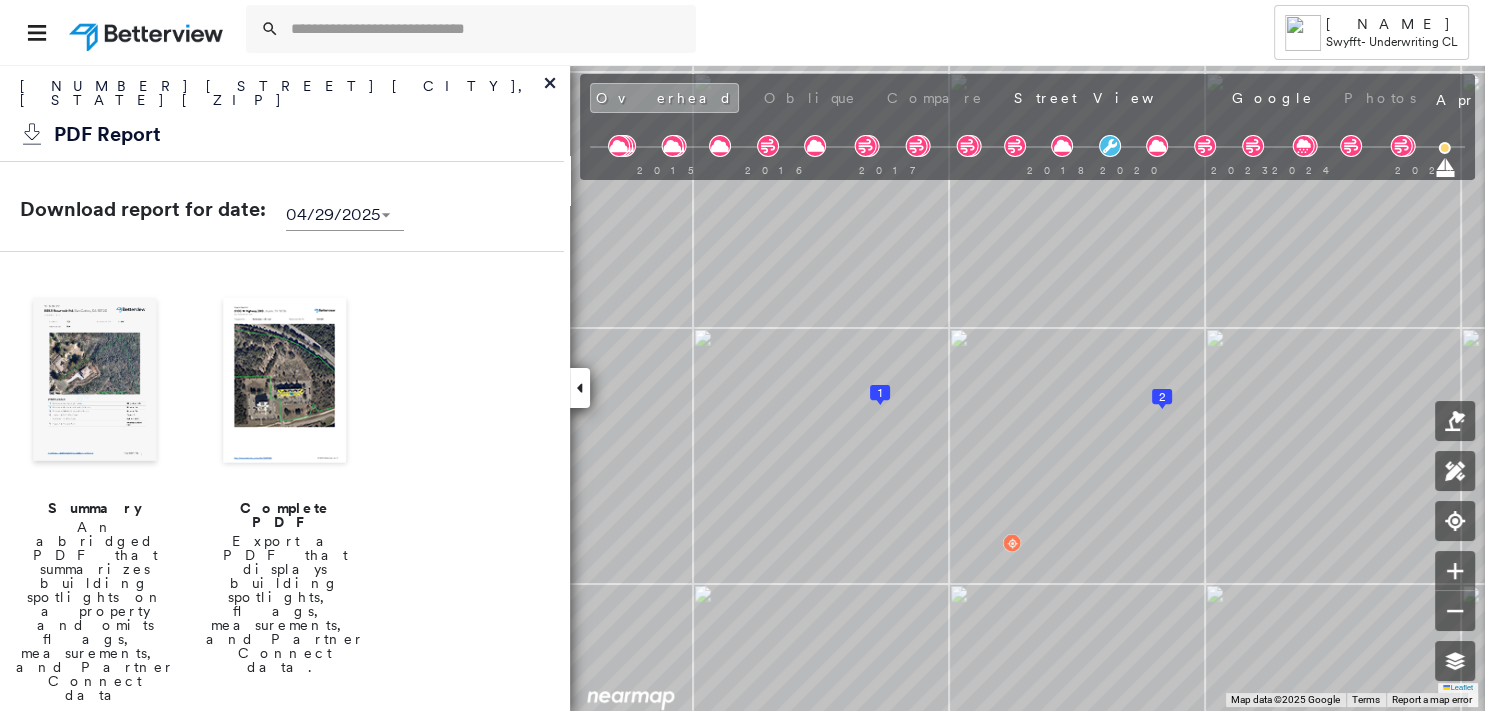 click at bounding box center [95, 382] 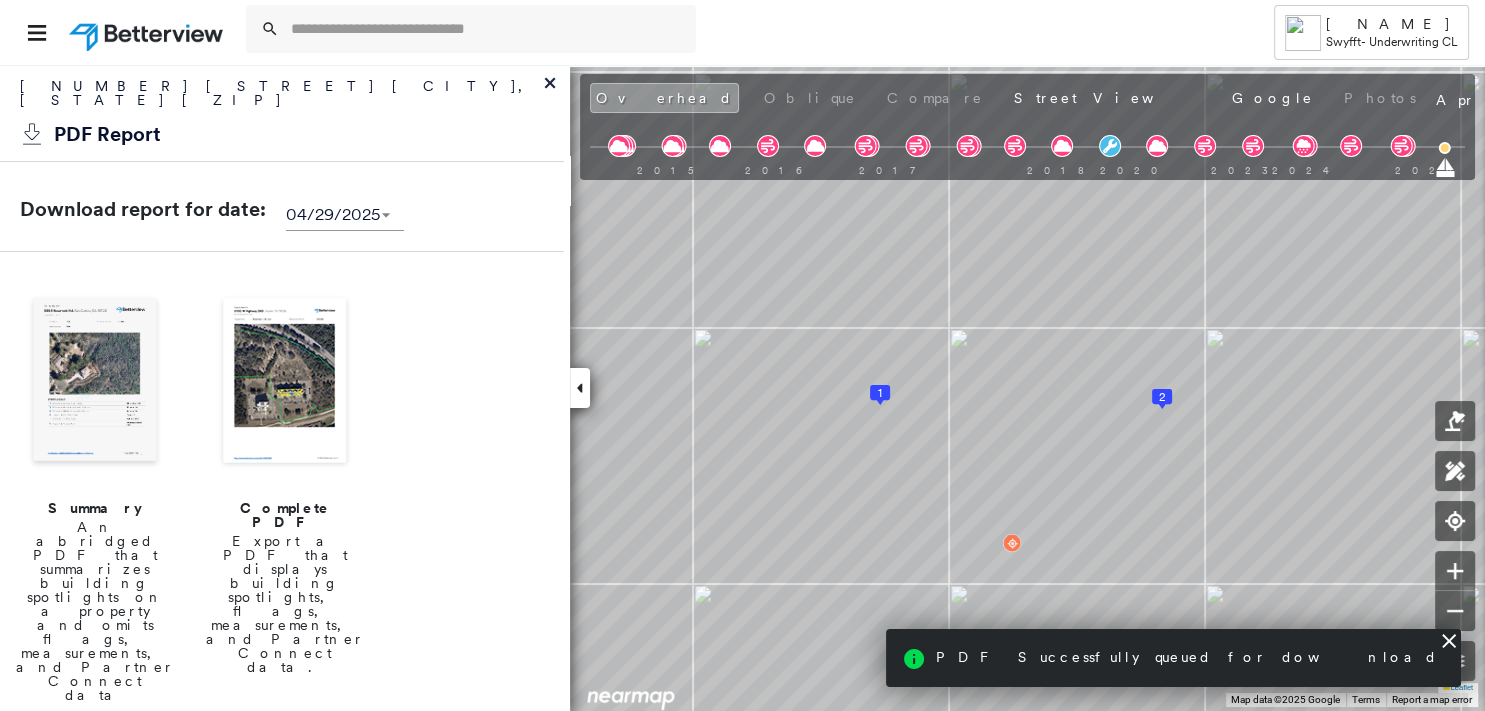 click at bounding box center [95, 382] 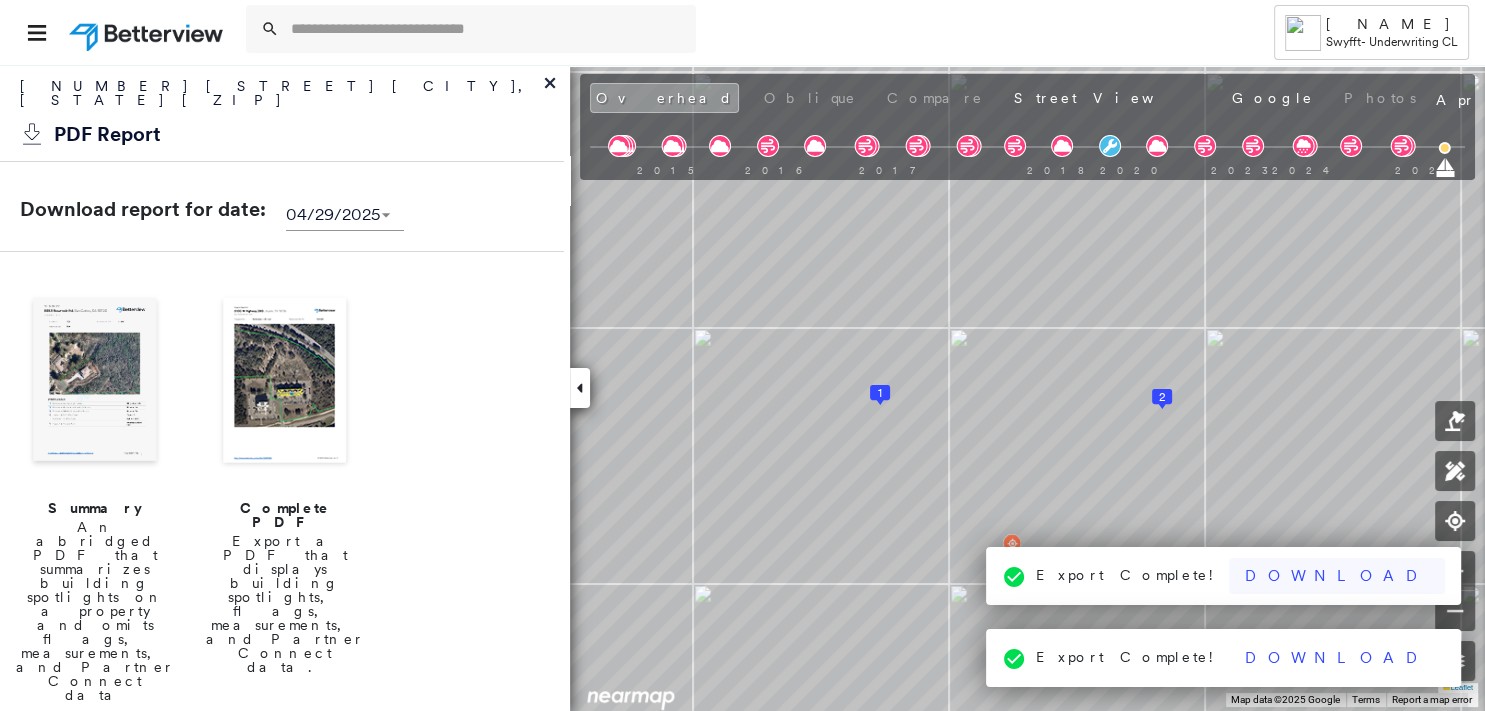 click on "Download" at bounding box center [1337, 576] 